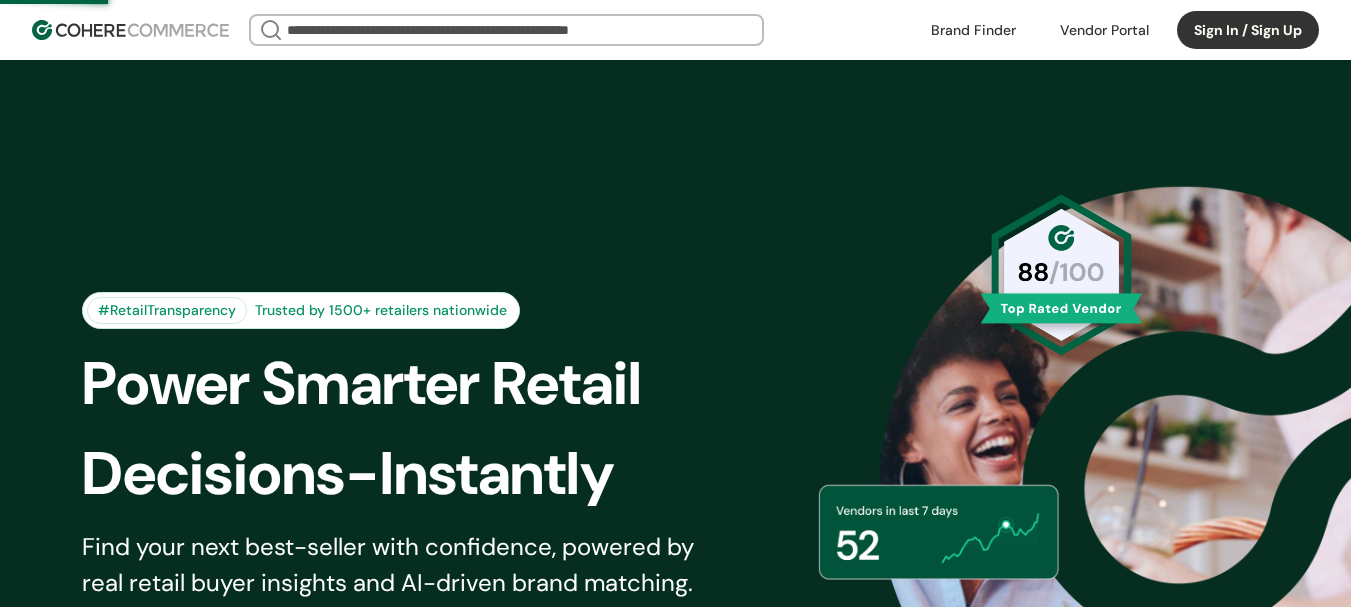 scroll, scrollTop: 0, scrollLeft: 0, axis: both 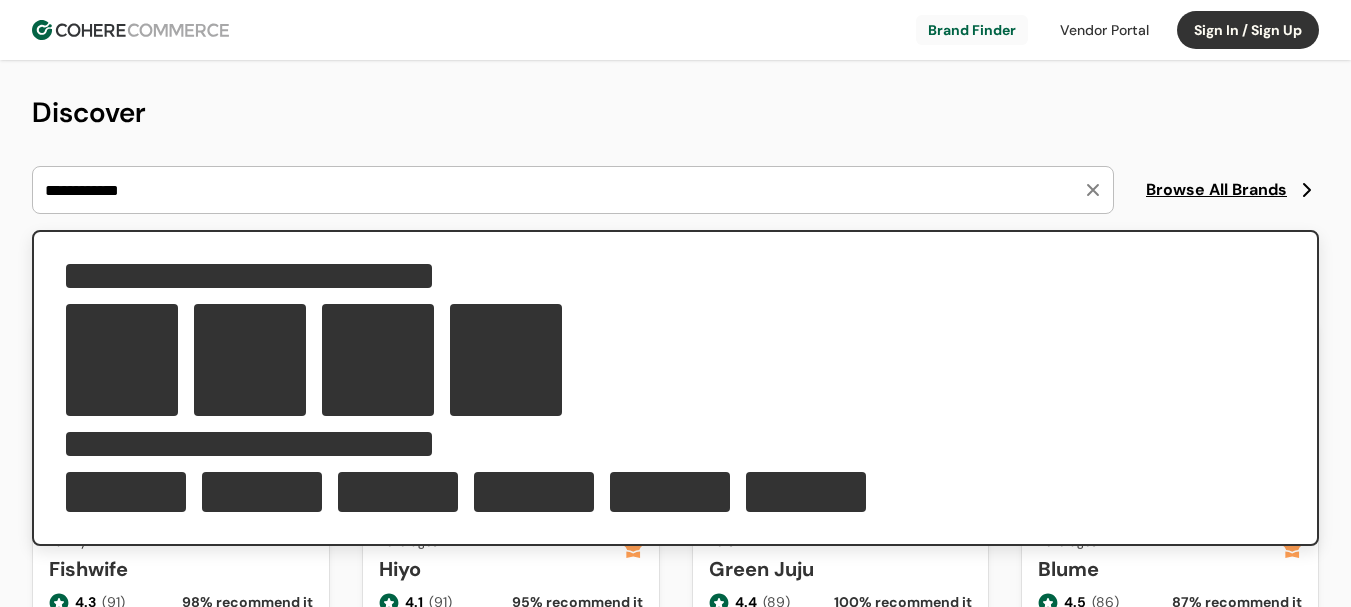 type on "**********" 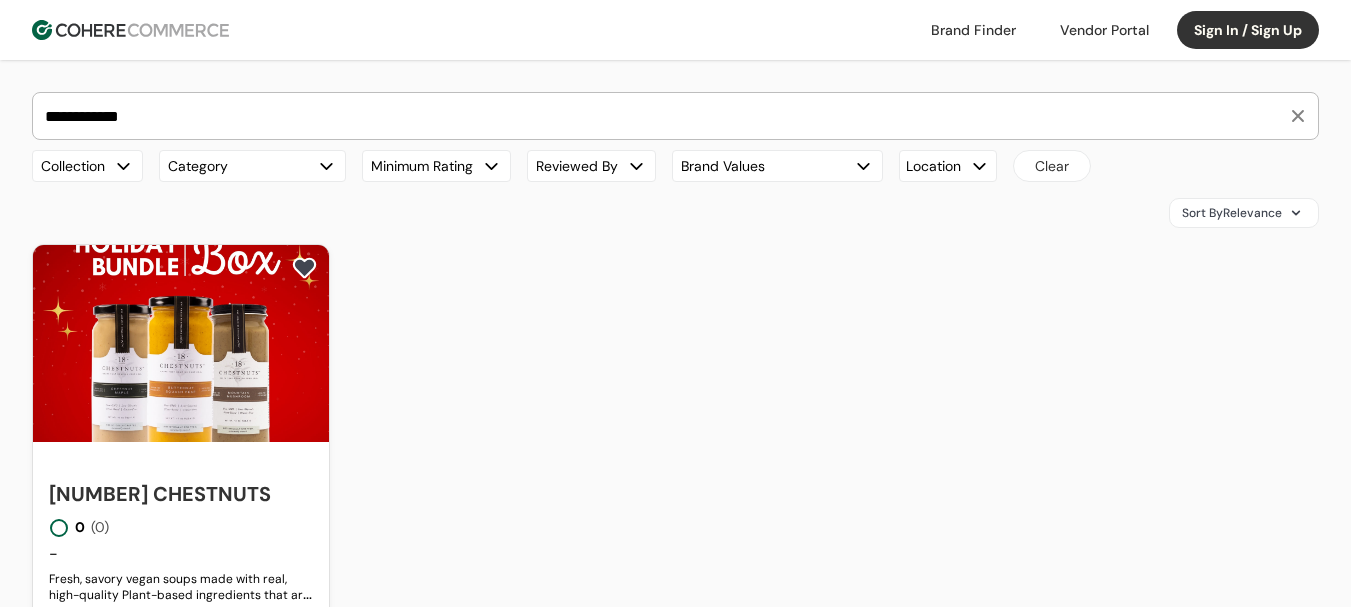 click on "Sign In / Sign Up" at bounding box center [1248, 30] 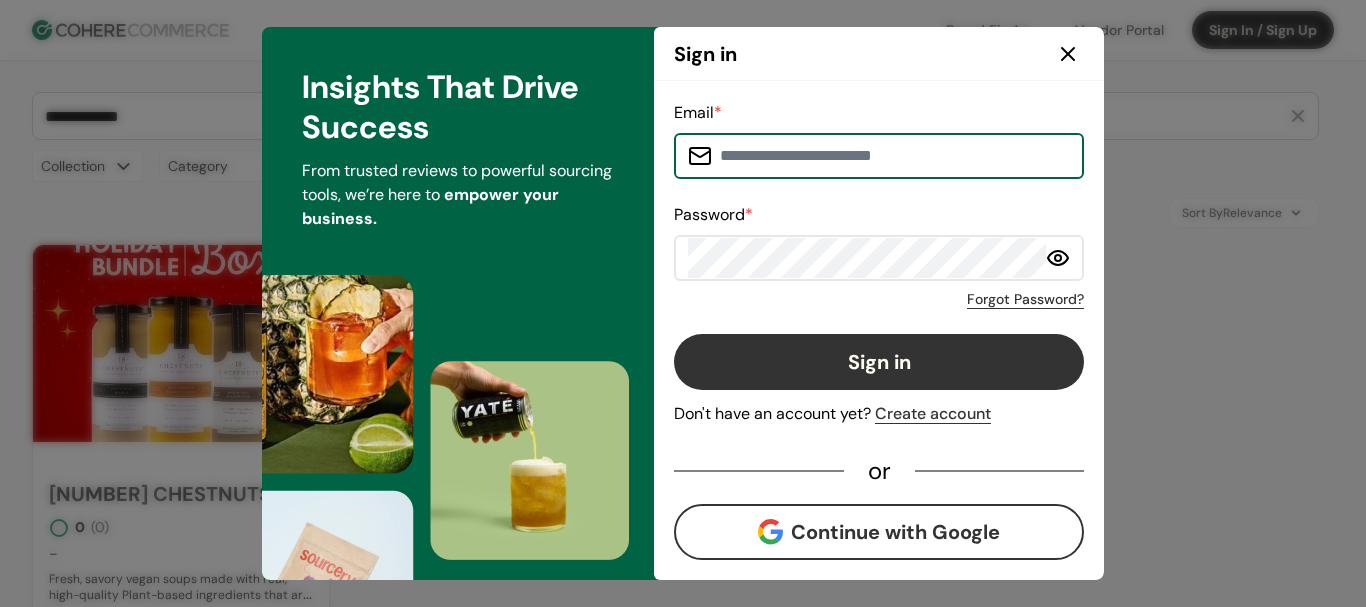 type on "**********" 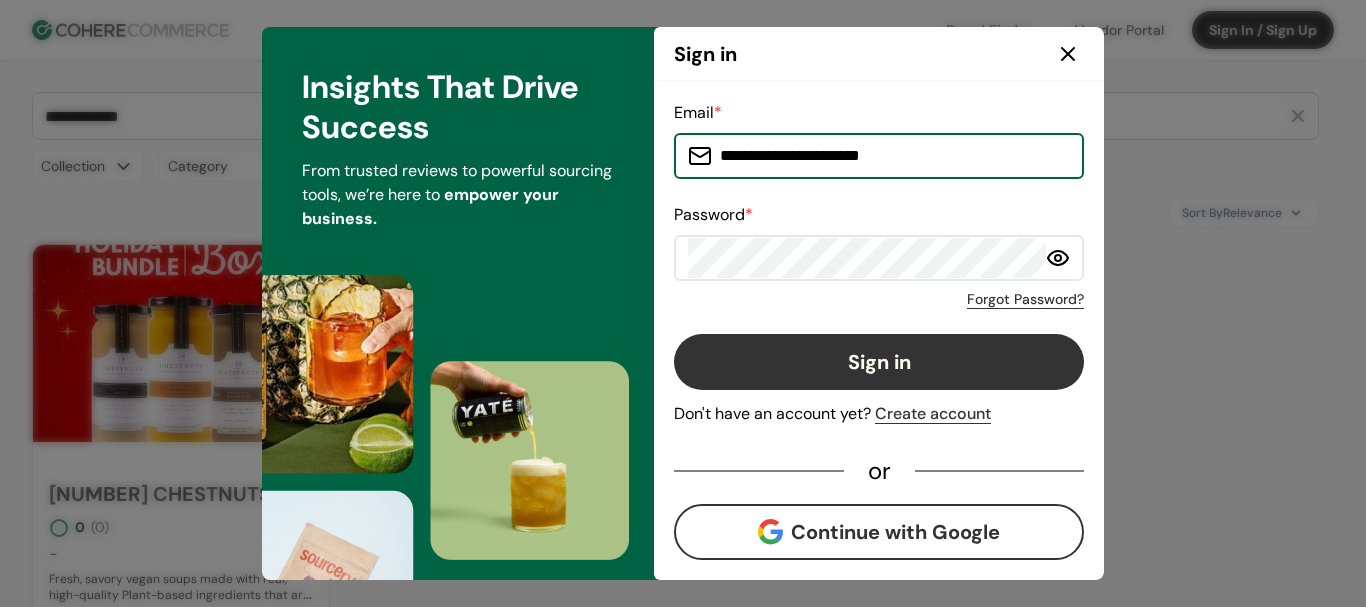 click on "Sign in" at bounding box center [879, 362] 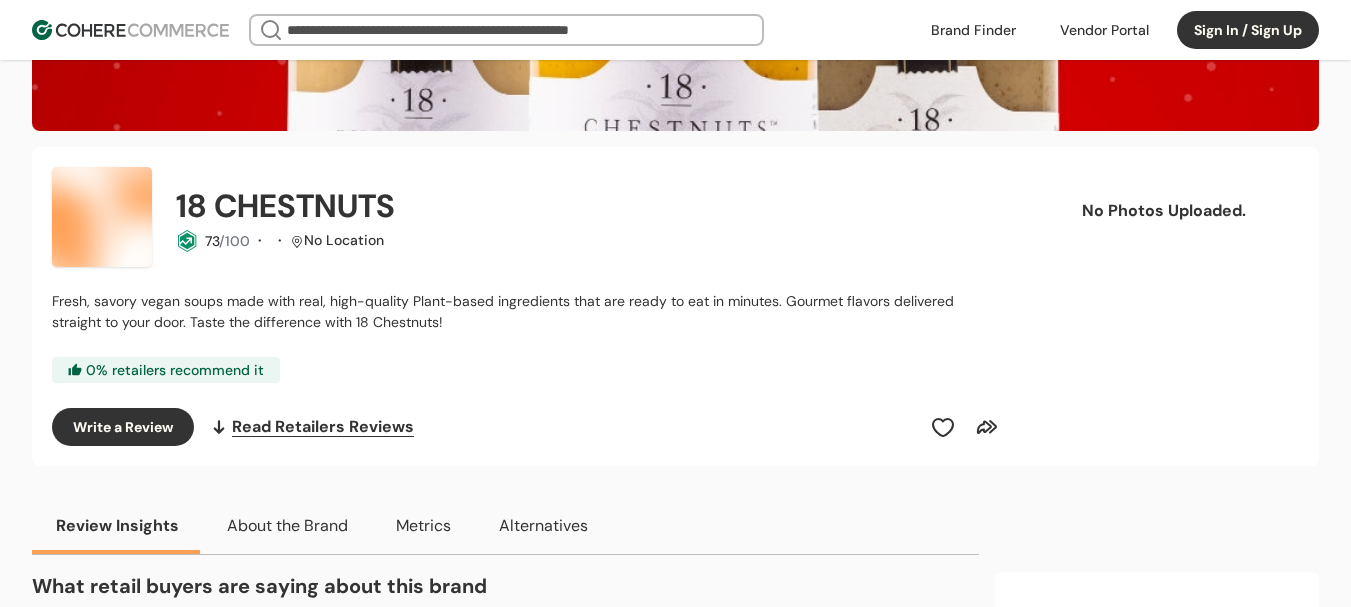 scroll, scrollTop: 100, scrollLeft: 0, axis: vertical 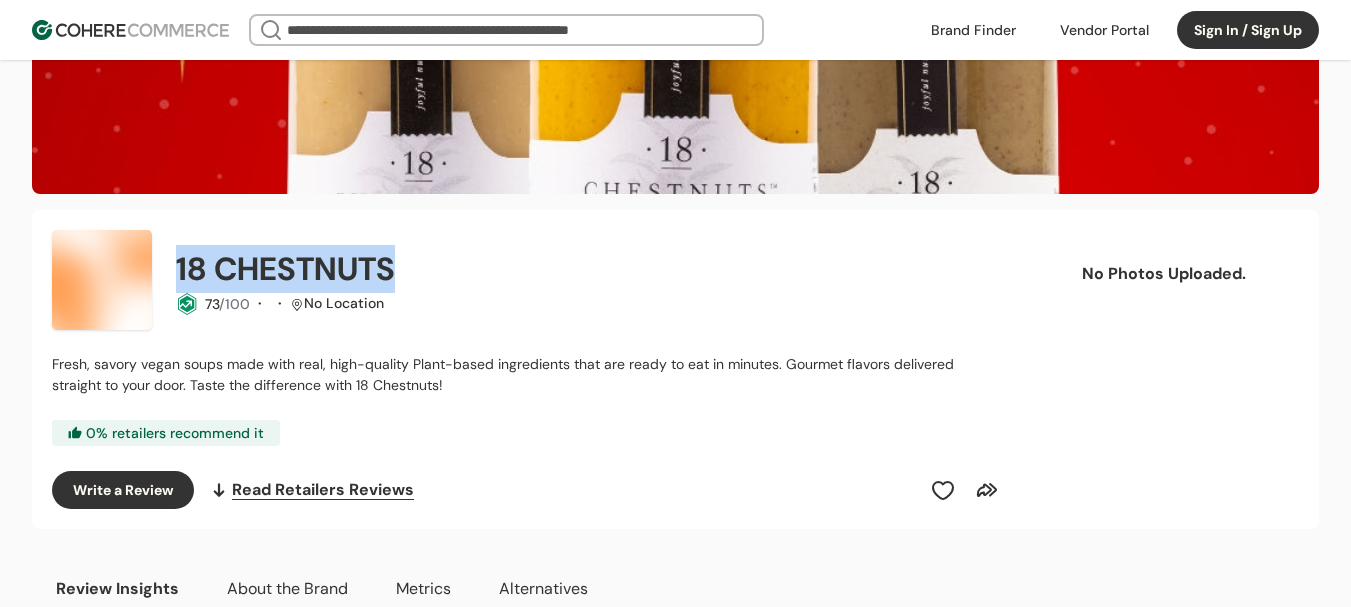 drag, startPoint x: 178, startPoint y: 272, endPoint x: 418, endPoint y: 261, distance: 240.25195 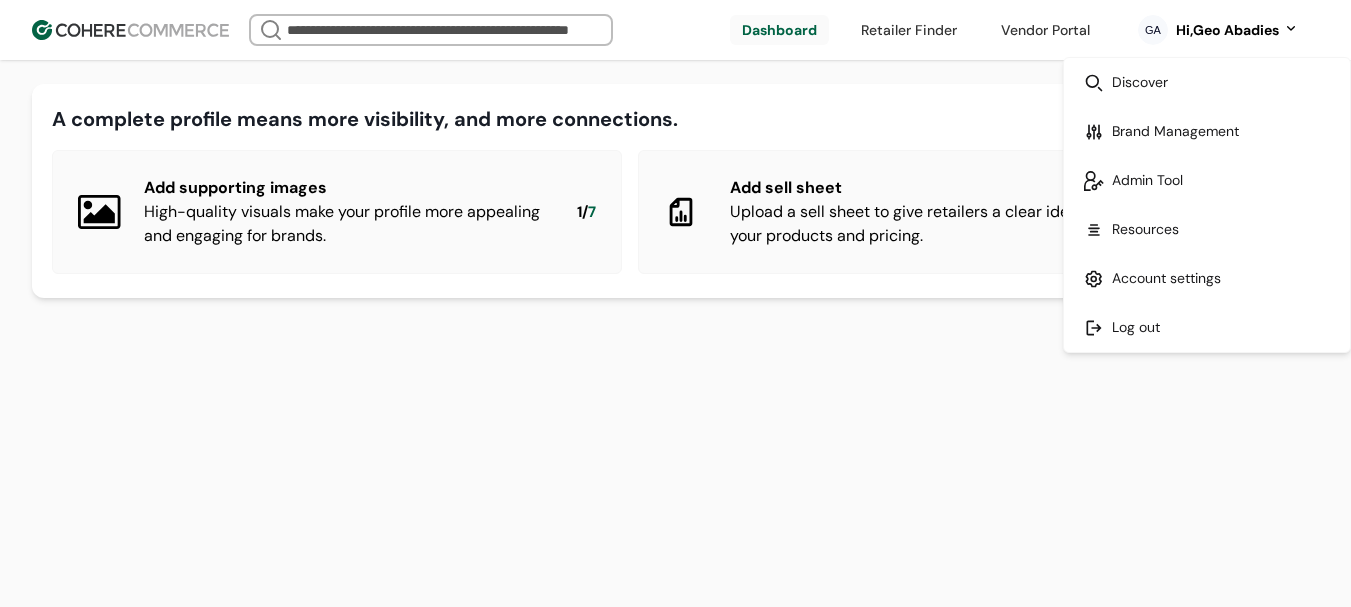 scroll, scrollTop: 0, scrollLeft: 0, axis: both 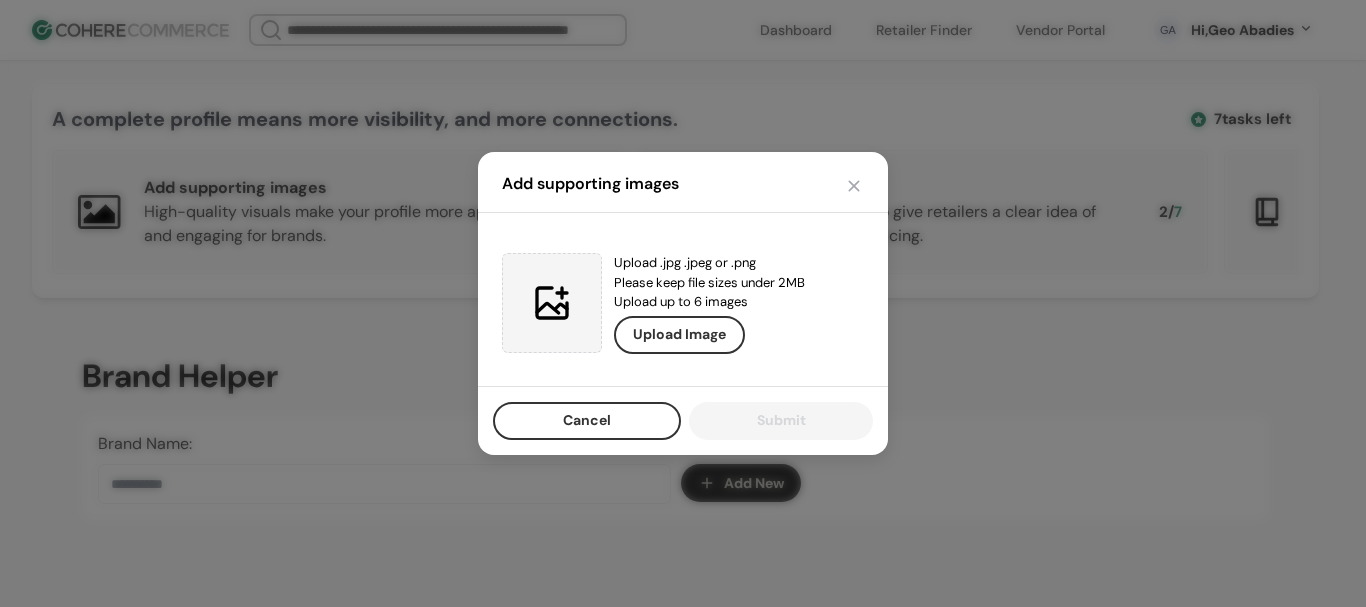 click at bounding box center (854, 186) 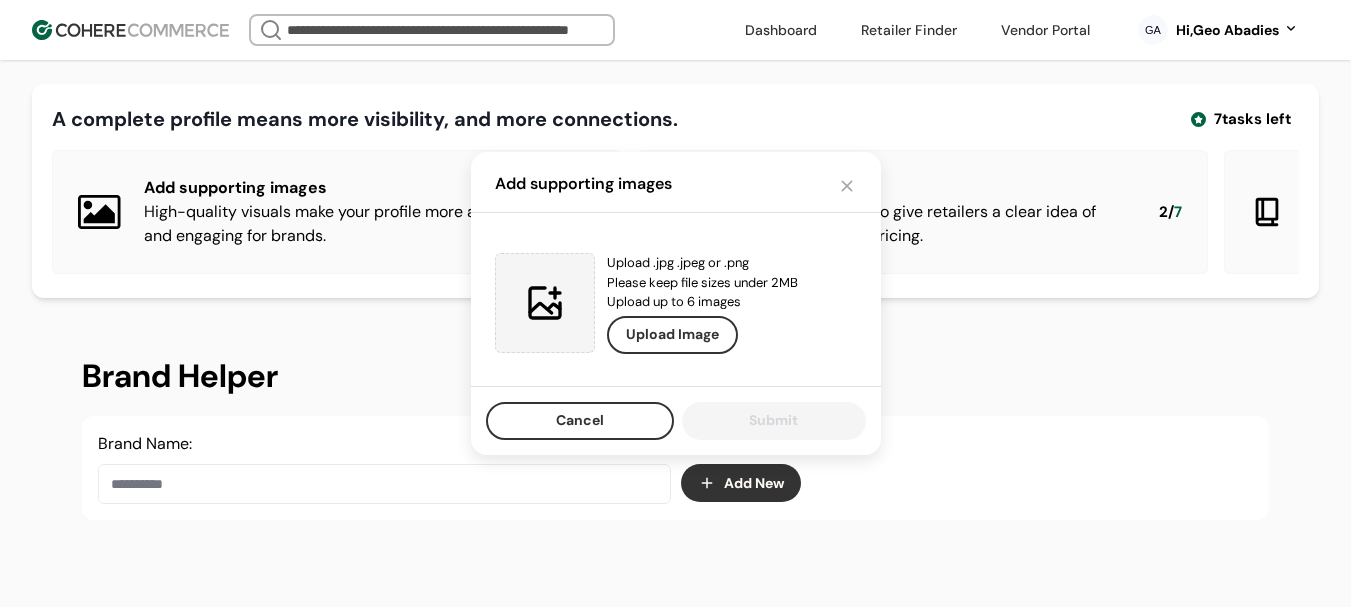 scroll, scrollTop: 200, scrollLeft: 0, axis: vertical 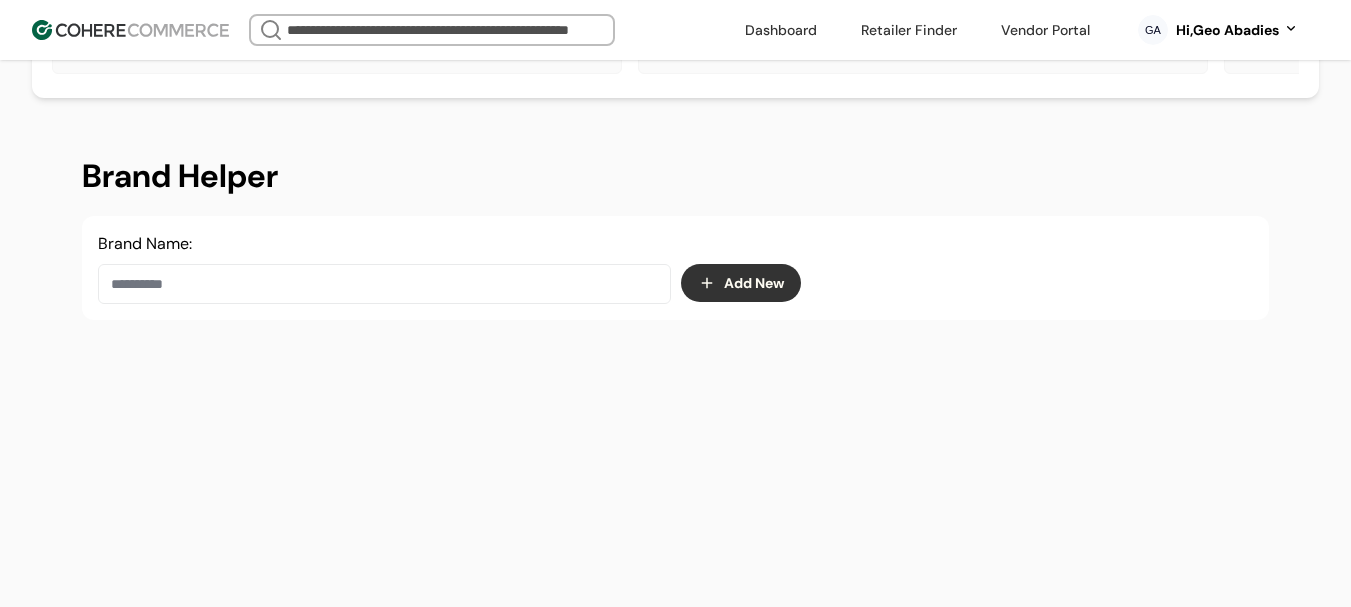 click at bounding box center [384, 284] 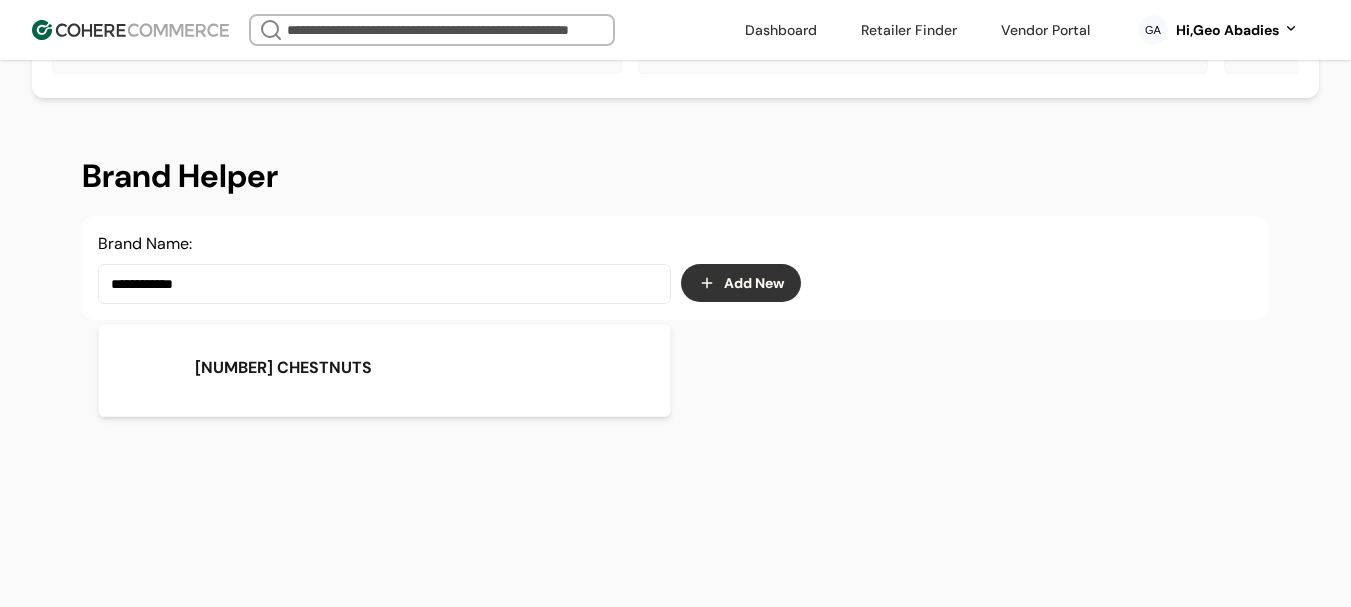 click on "[NUMBER] CHESTNUTS" at bounding box center (283, 368) 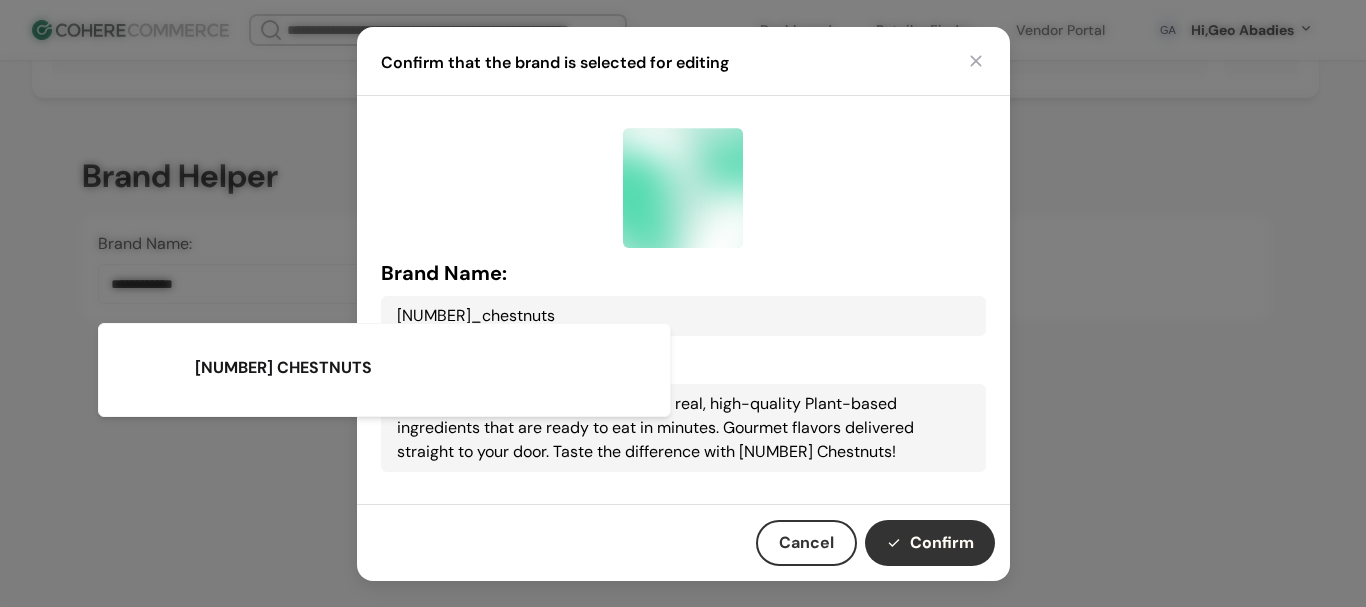 click on "Confirm" at bounding box center [930, 543] 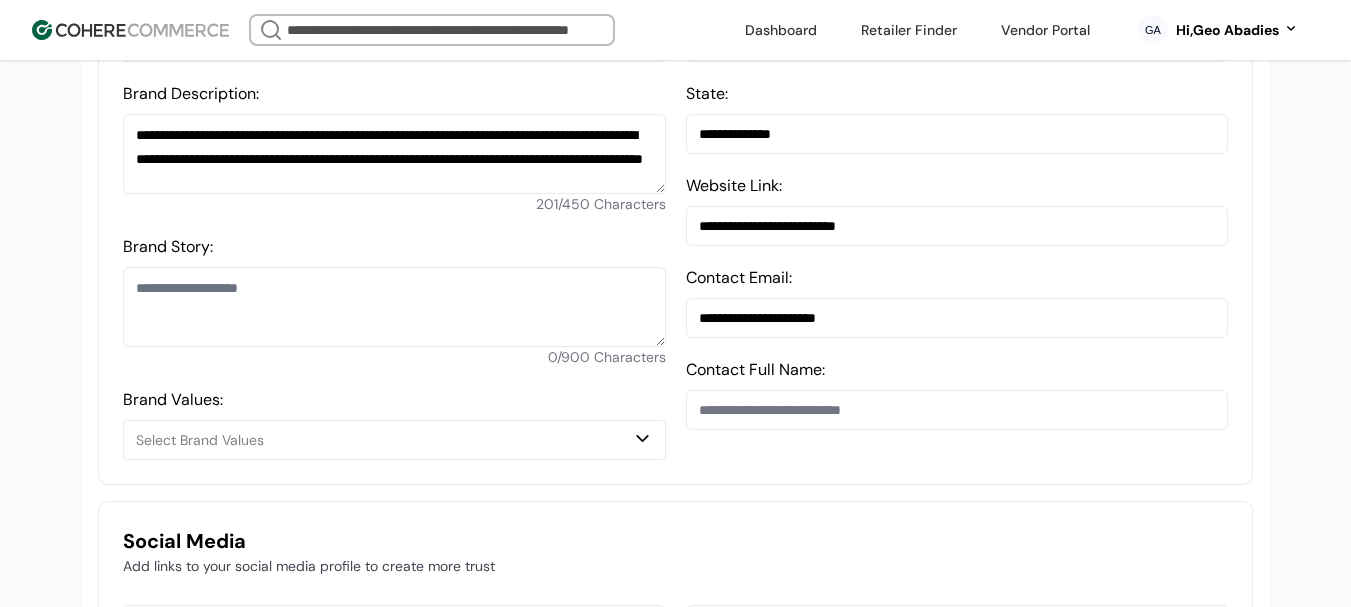 scroll, scrollTop: 800, scrollLeft: 0, axis: vertical 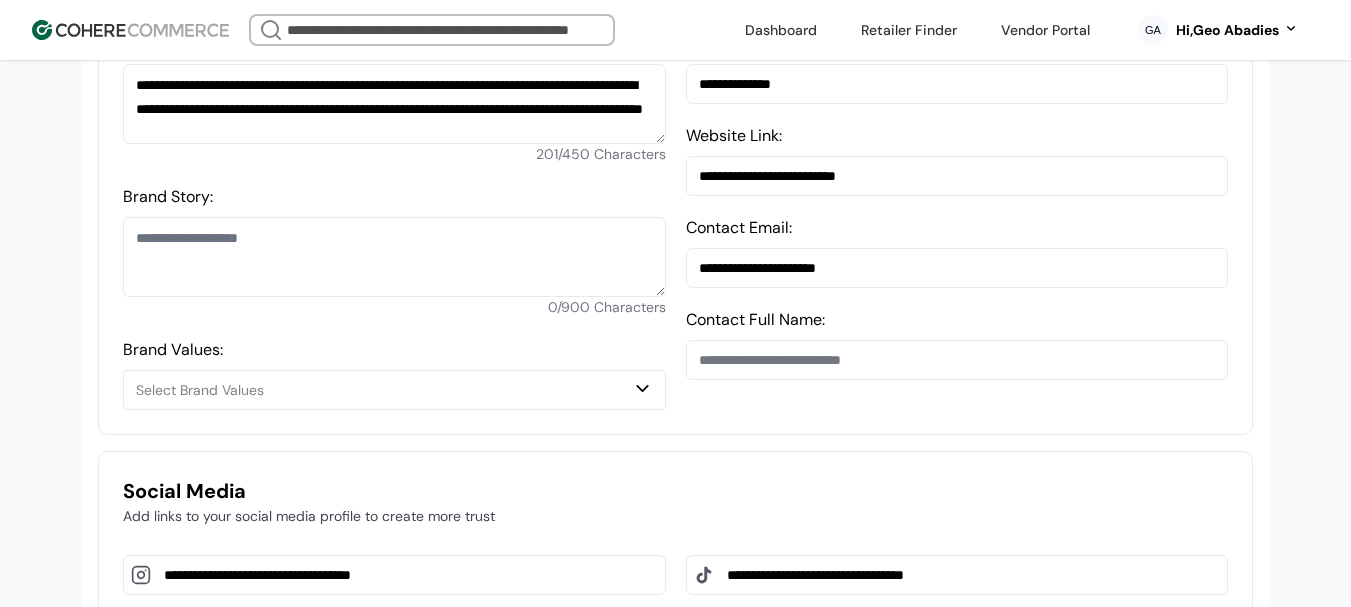 click on "**********" at bounding box center [957, 176] 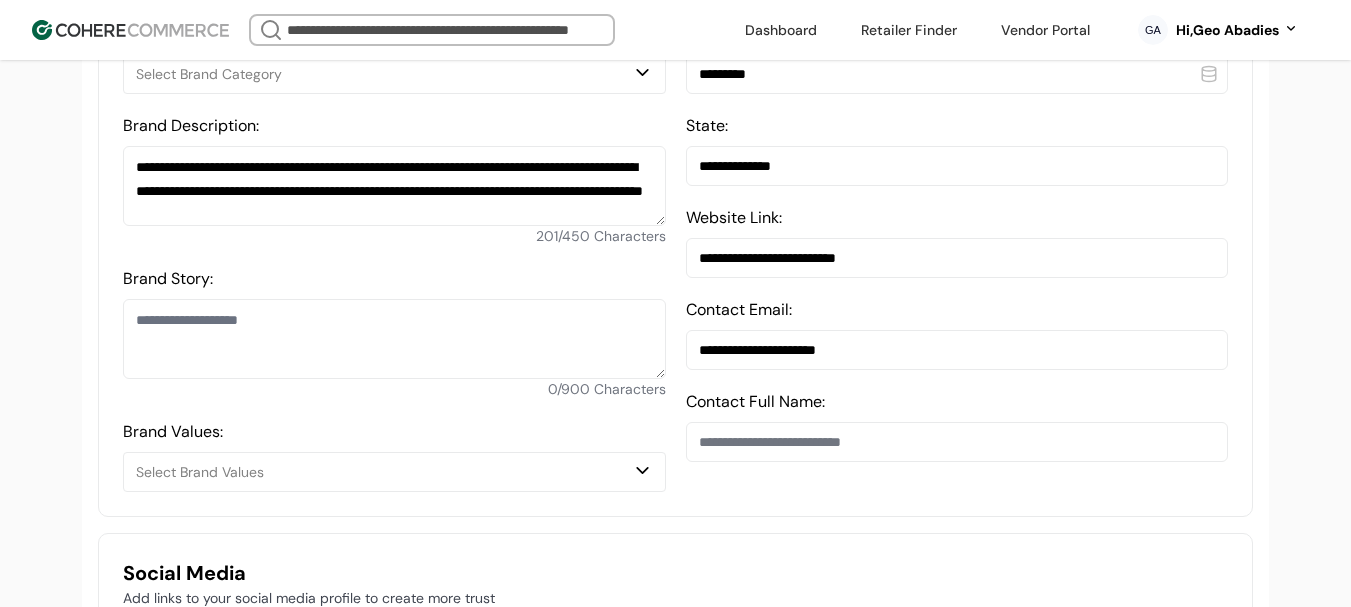 scroll, scrollTop: 600, scrollLeft: 0, axis: vertical 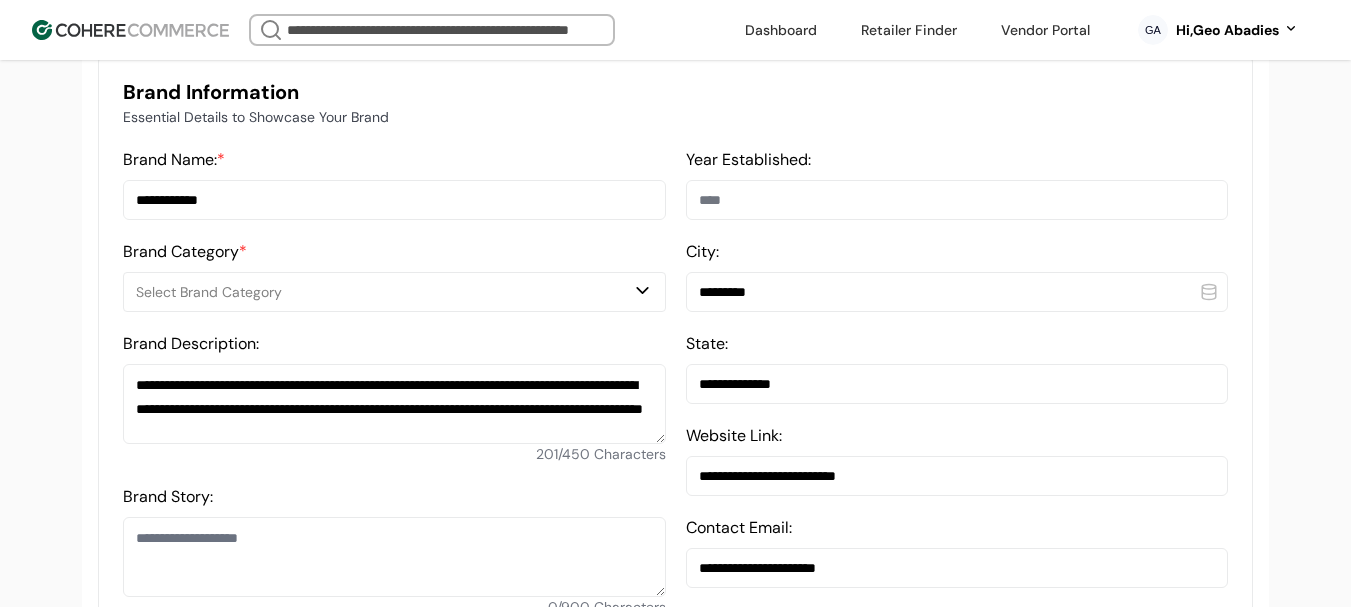 click on "Select Brand Category" at bounding box center (384, 292) 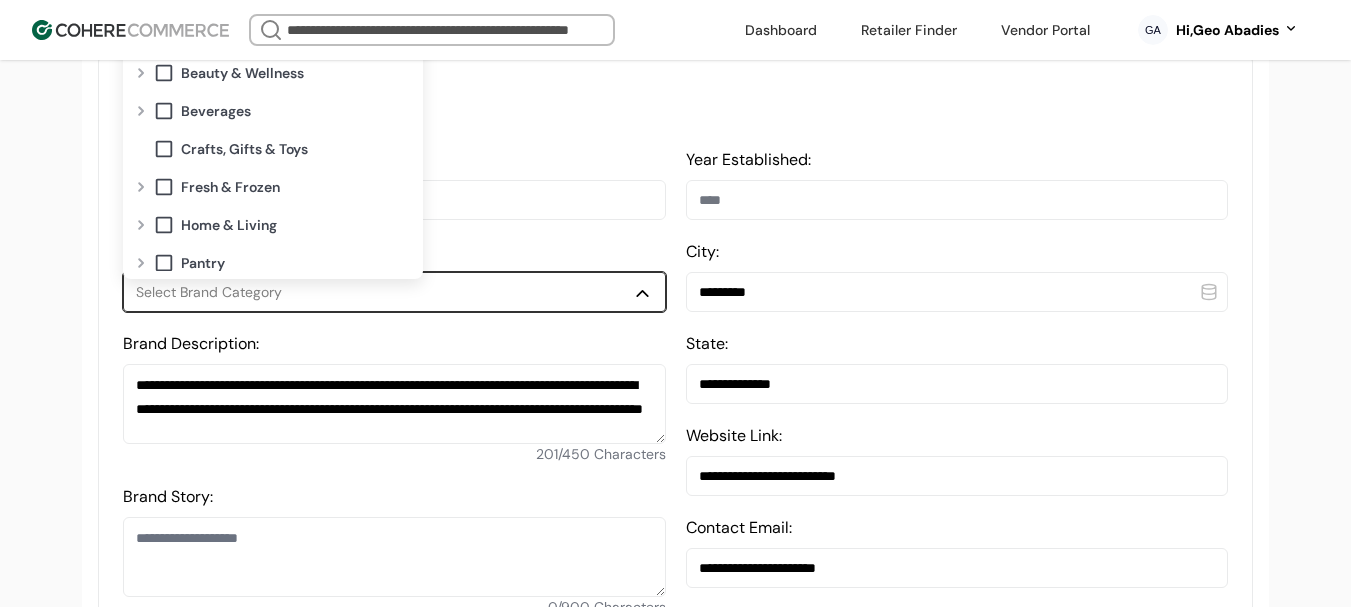 click at bounding box center (141, 263) 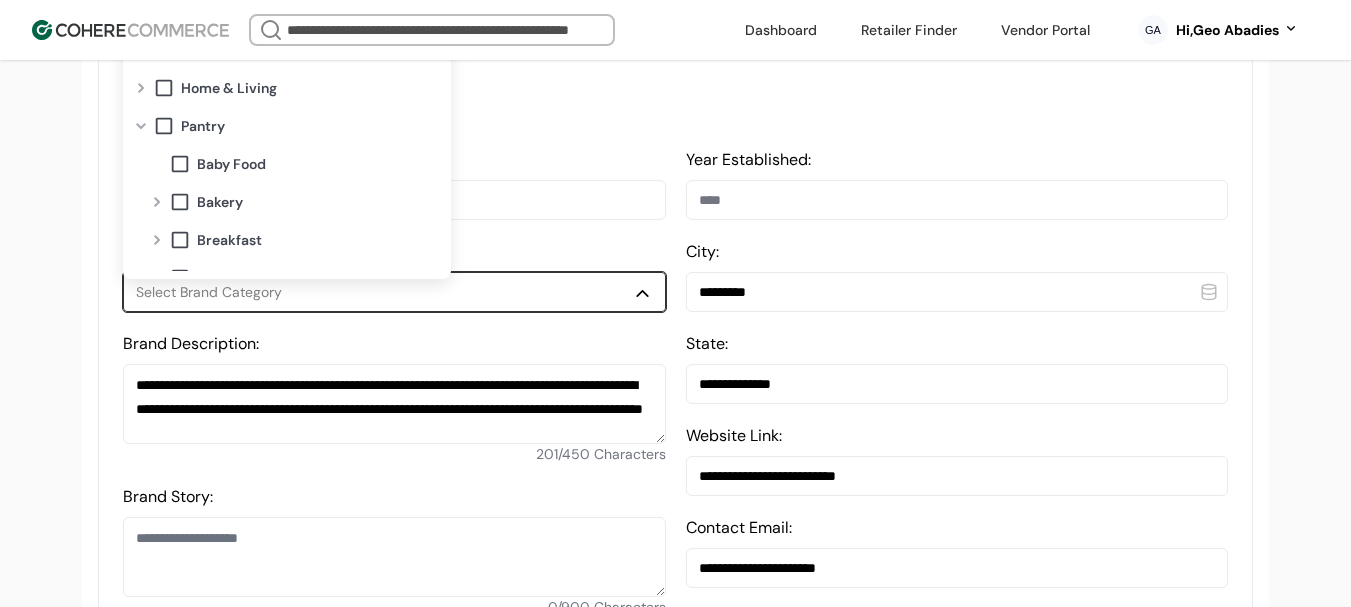 scroll, scrollTop: 200, scrollLeft: 0, axis: vertical 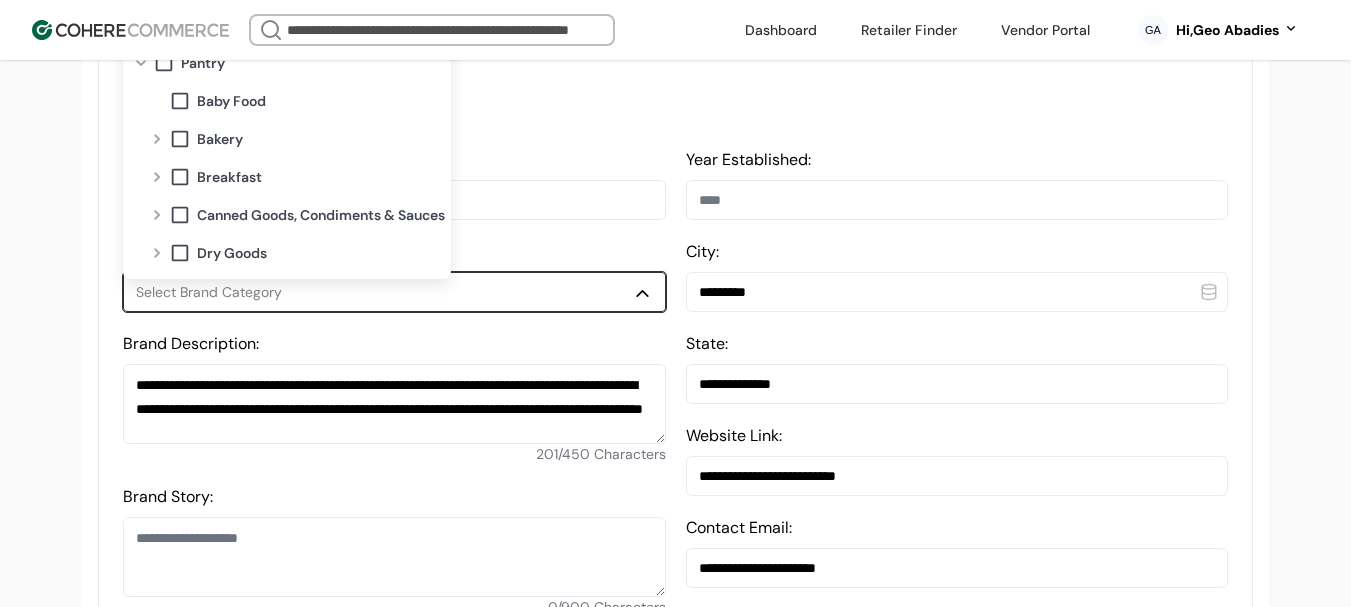 click at bounding box center [157, 177] 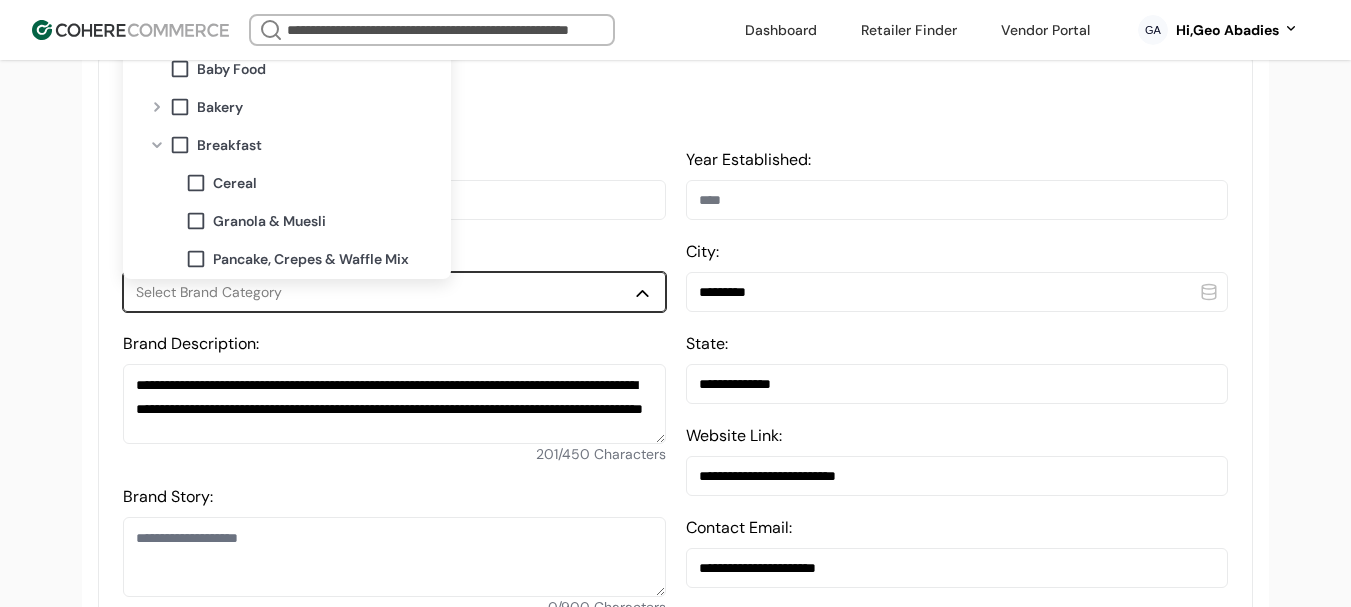 scroll, scrollTop: 200, scrollLeft: 0, axis: vertical 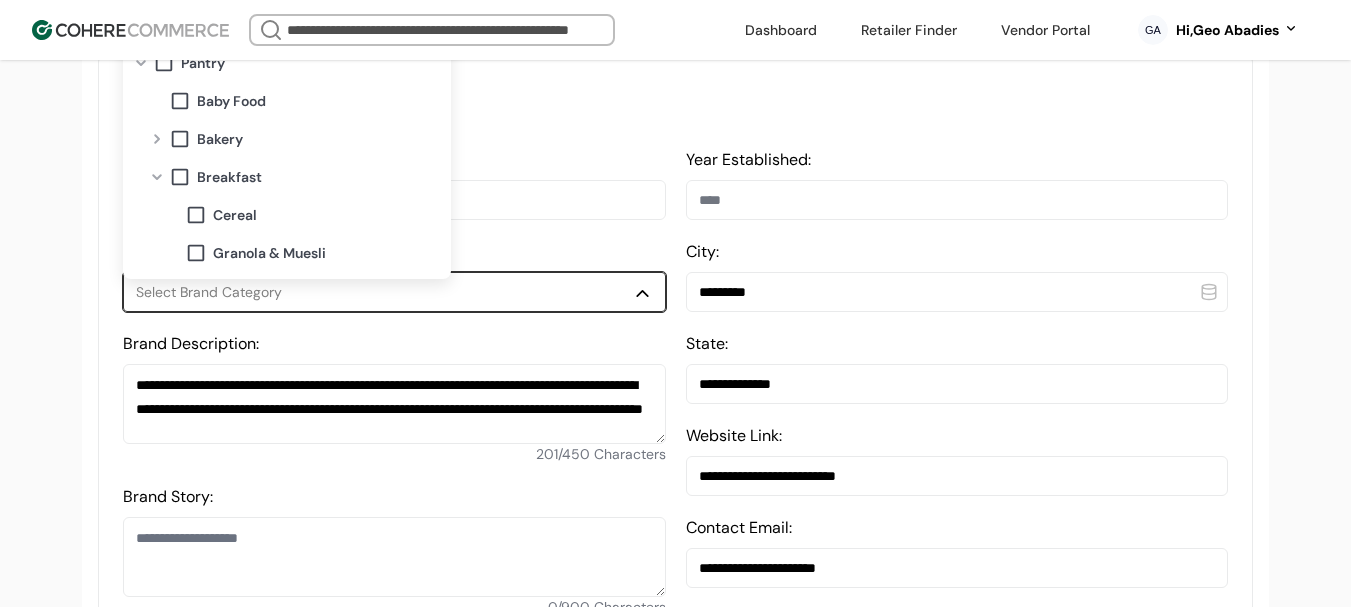 click at bounding box center [157, 177] 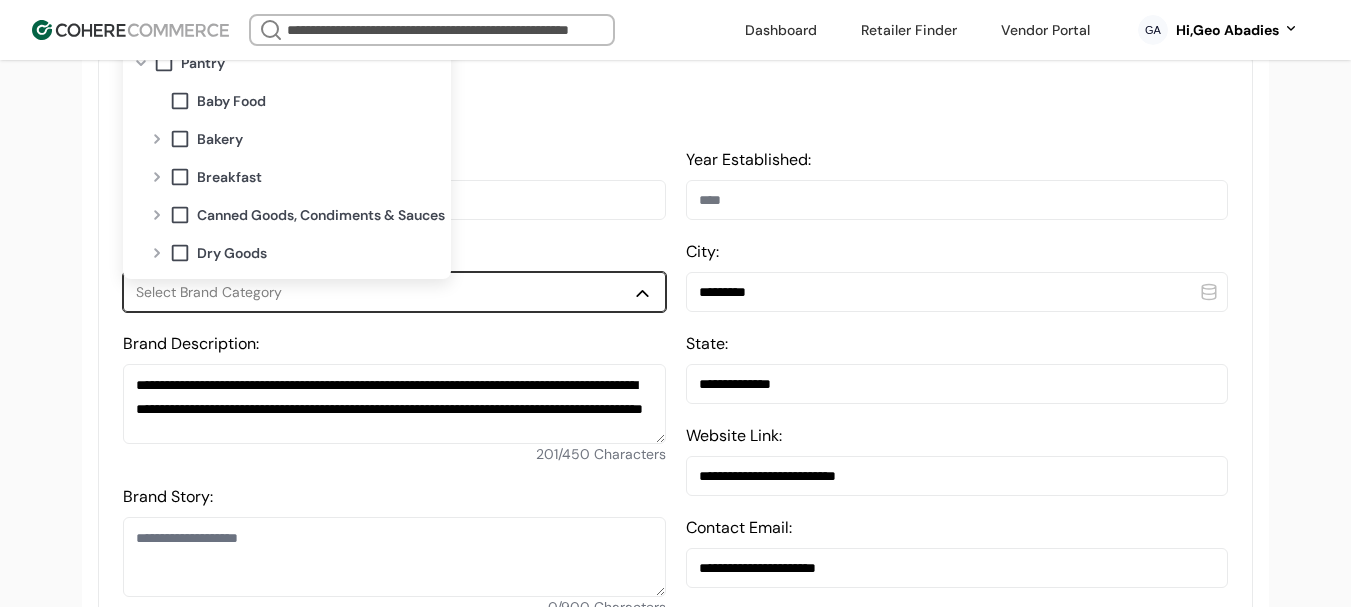 scroll, scrollTop: 300, scrollLeft: 0, axis: vertical 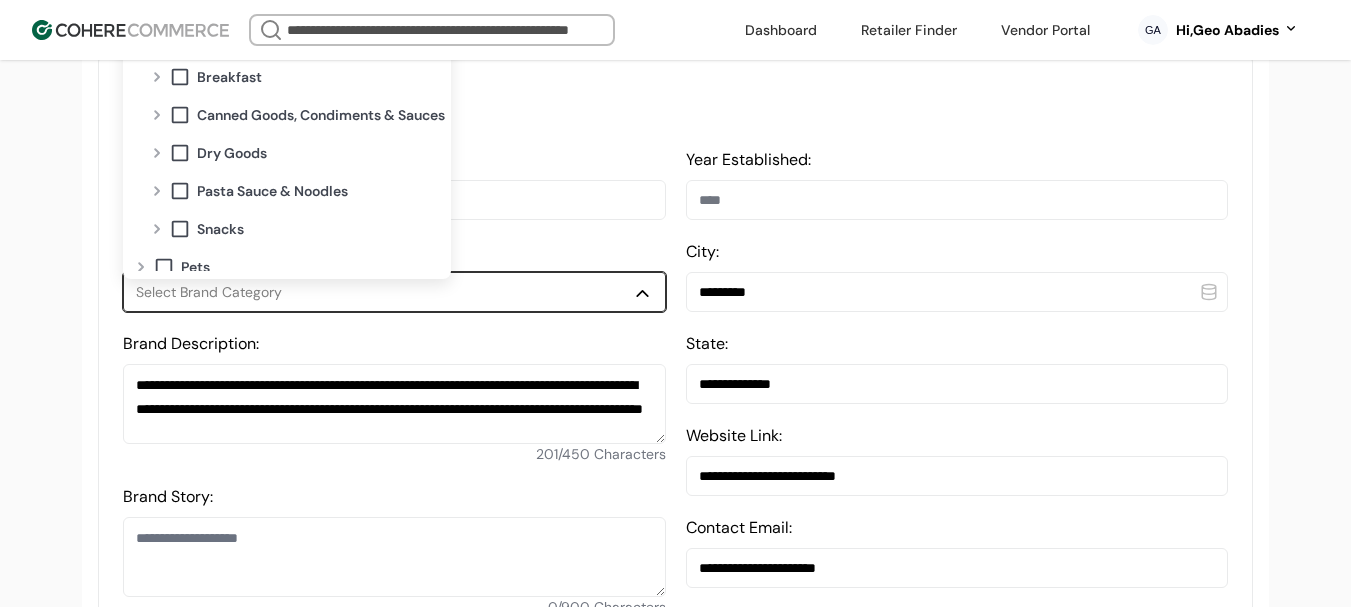 click at bounding box center (157, 115) 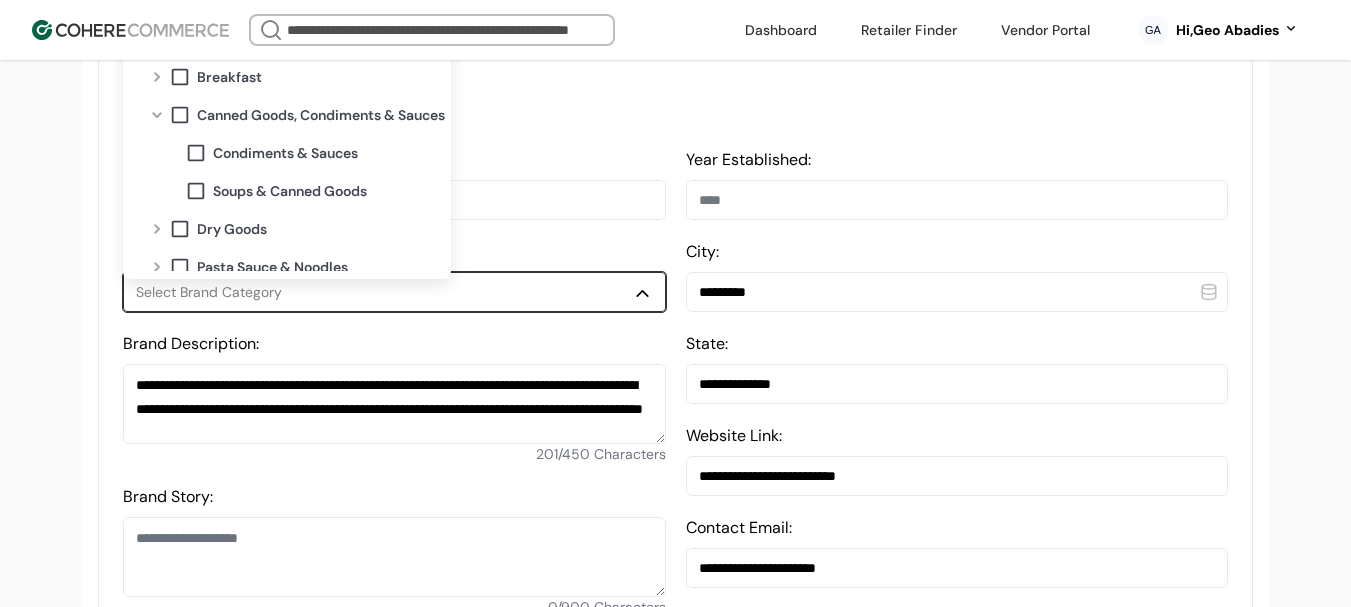 click on "Soups & Canned Goods" at bounding box center [315, 191] 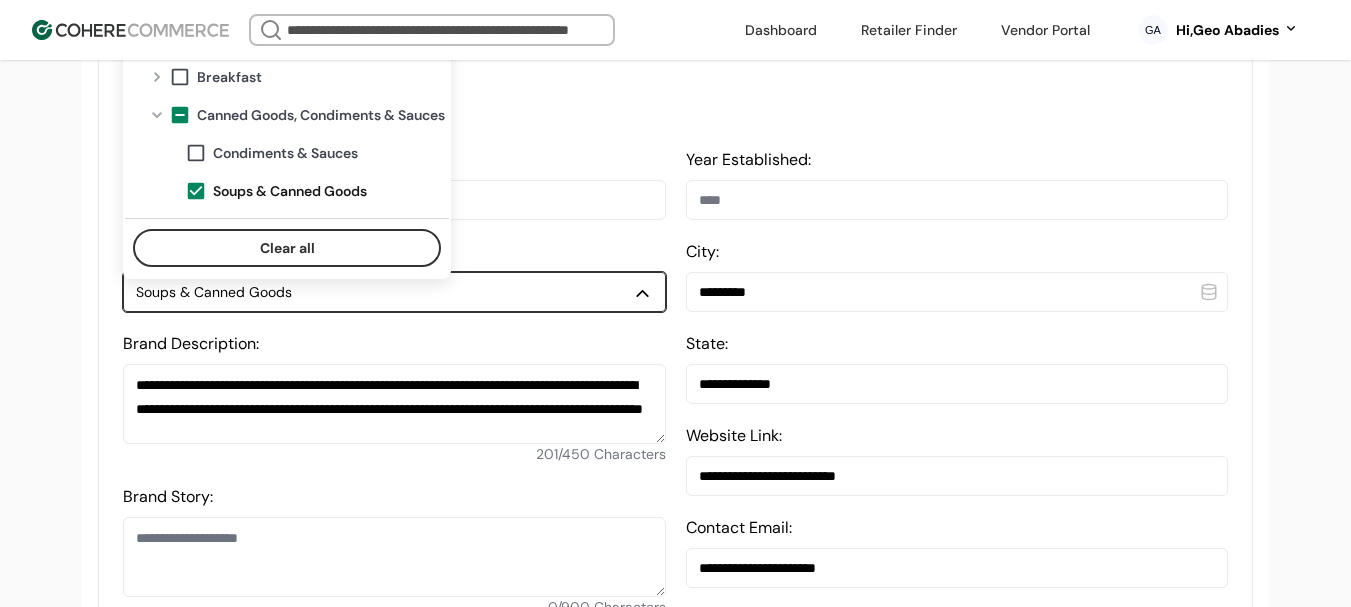 click on "**********" at bounding box center [675, 961] 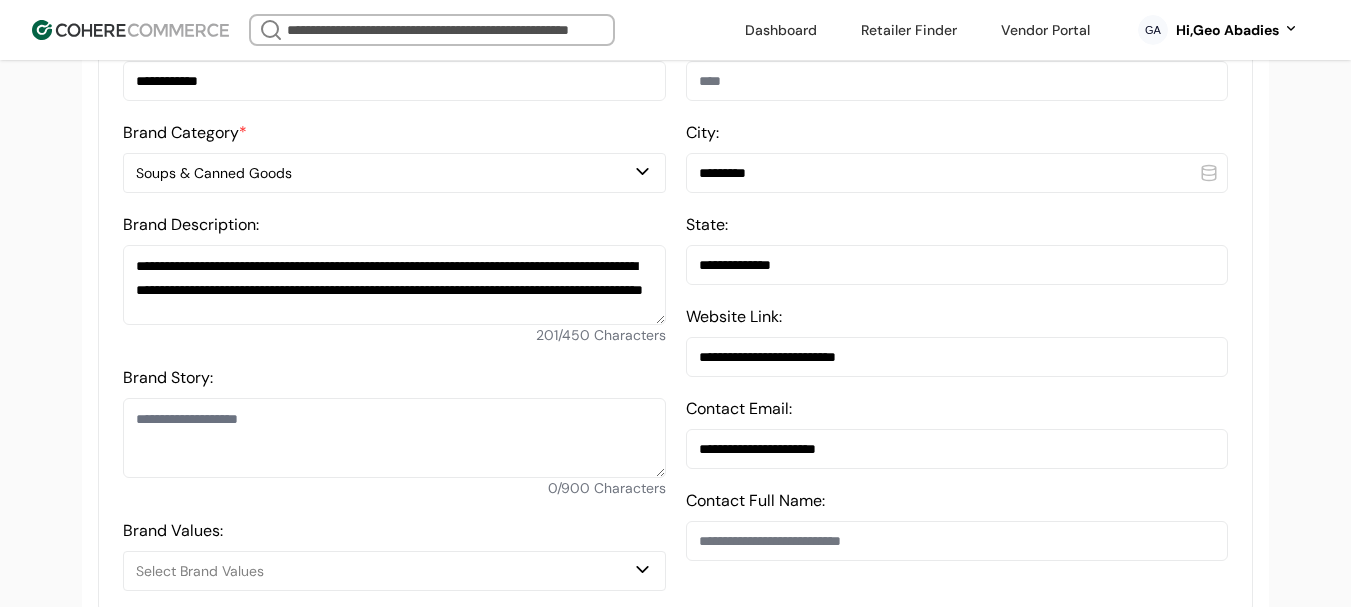 scroll, scrollTop: 800, scrollLeft: 0, axis: vertical 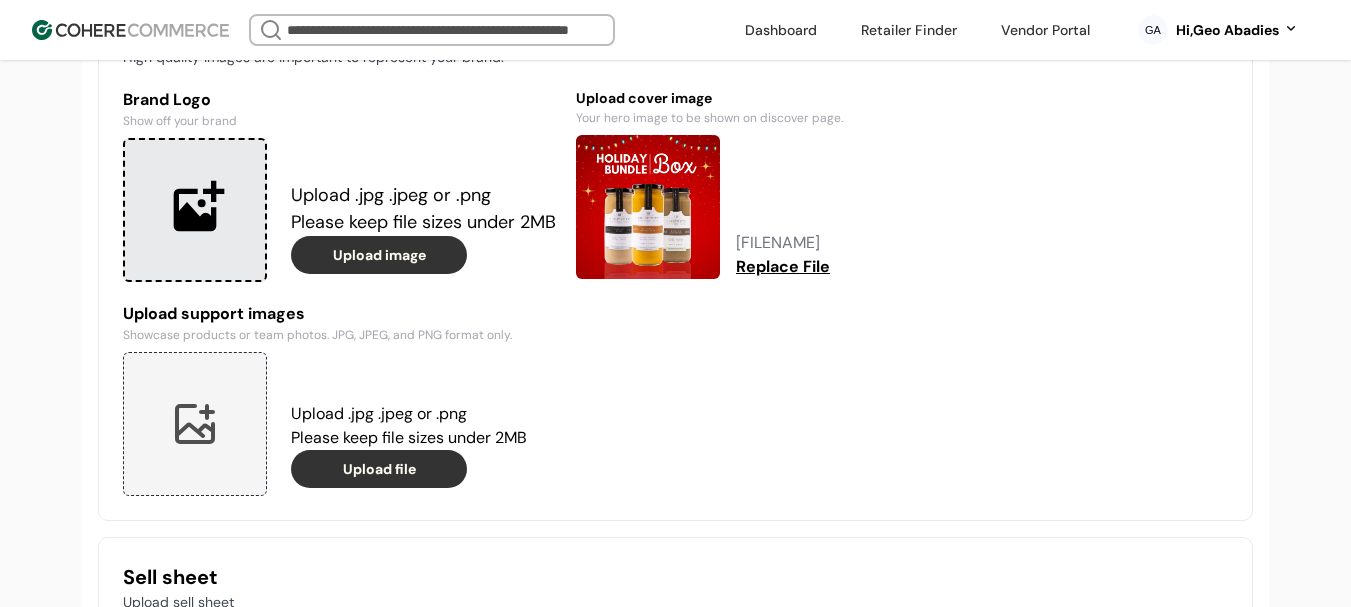 type 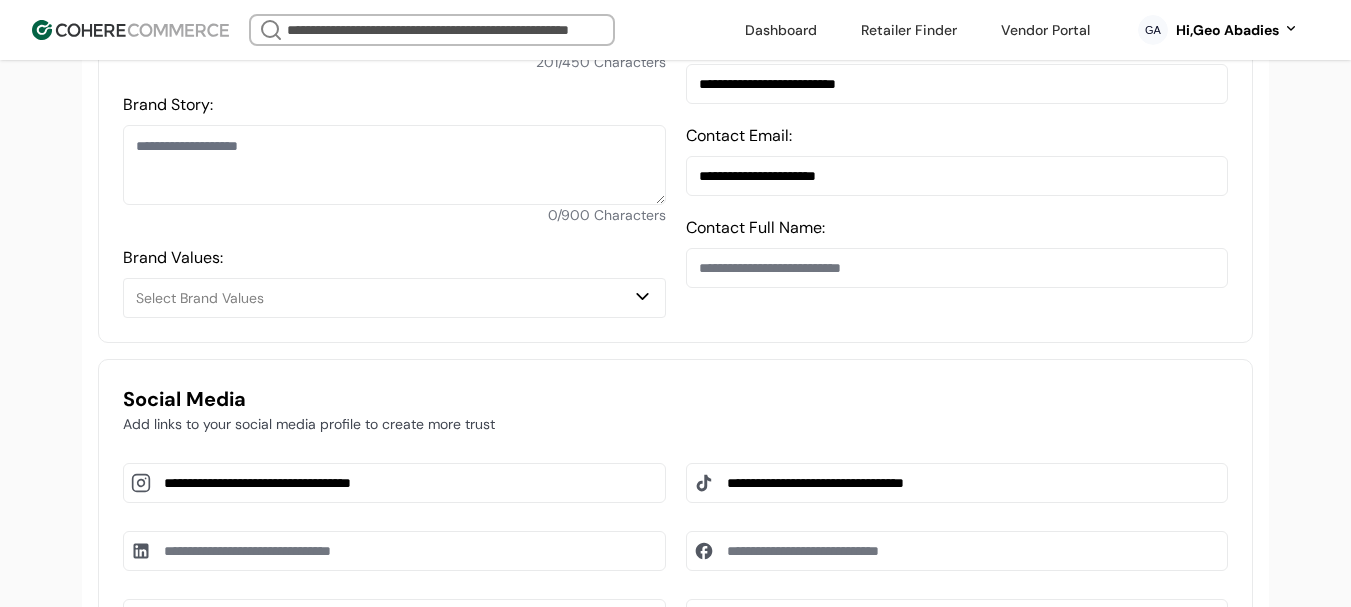 scroll, scrollTop: 800, scrollLeft: 0, axis: vertical 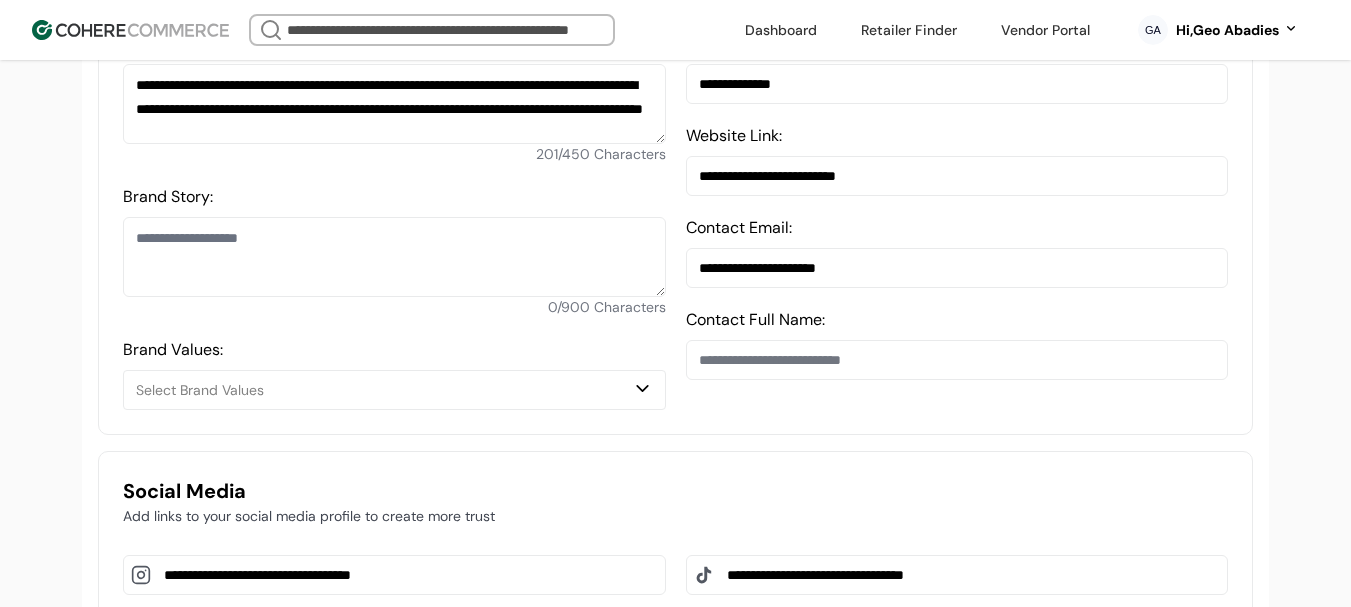 click on "Brand Story:" at bounding box center (394, 257) 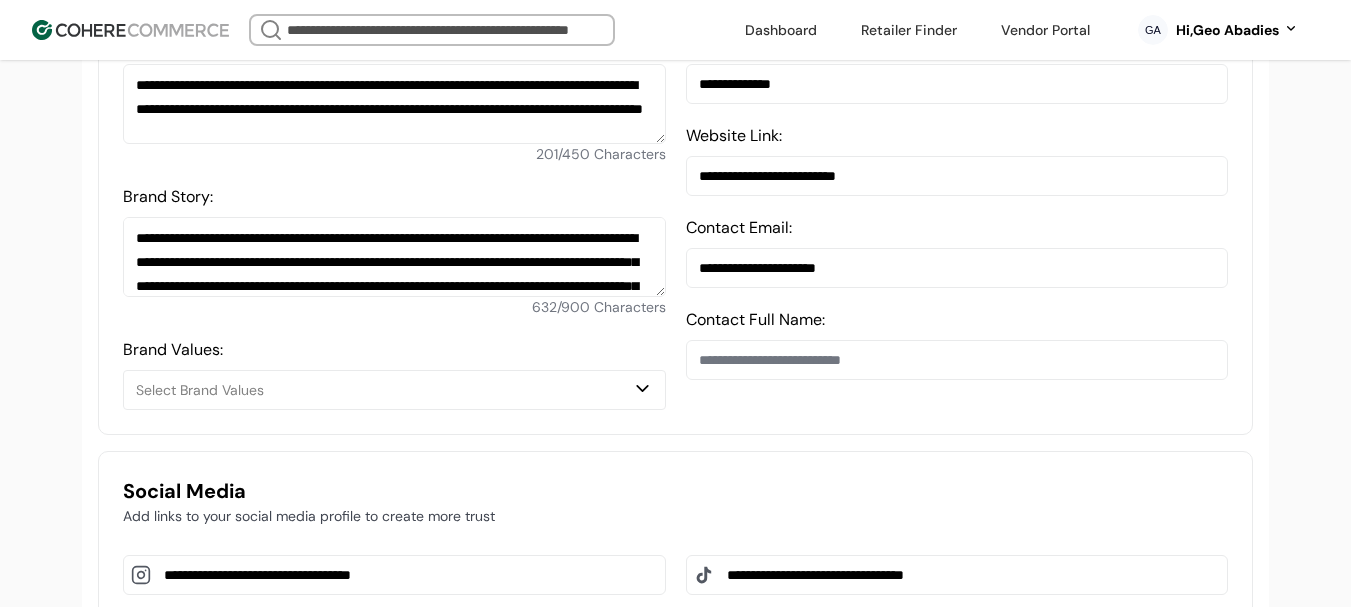 scroll, scrollTop: 167, scrollLeft: 0, axis: vertical 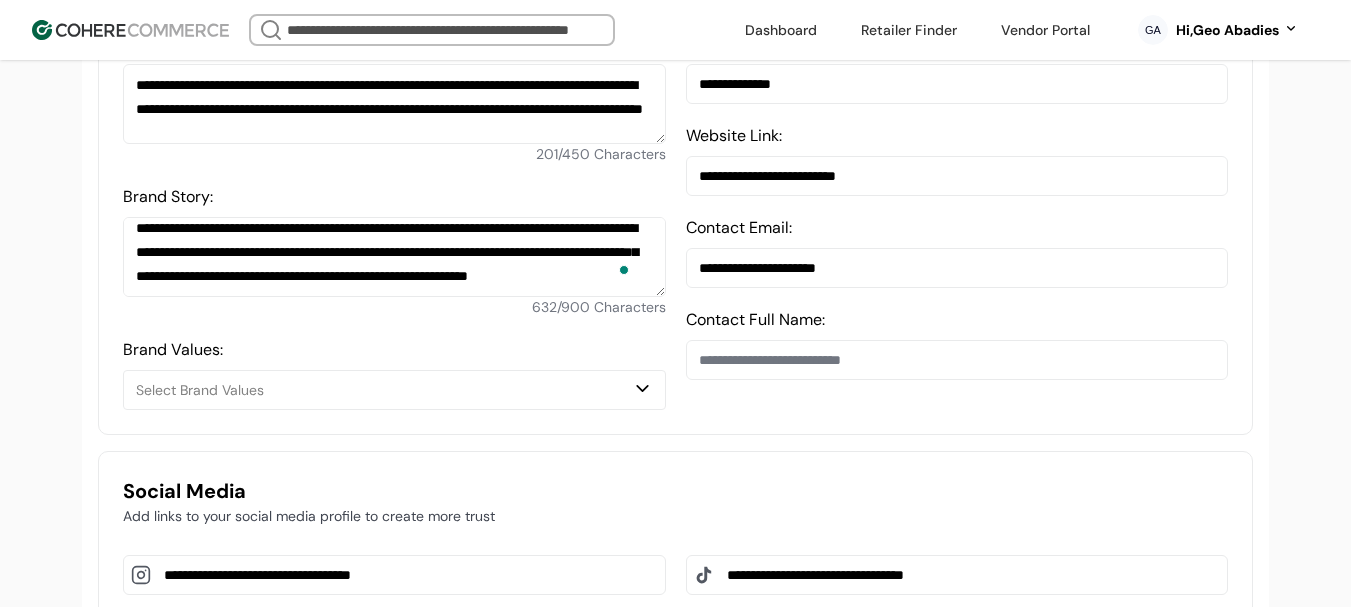 type on "**********" 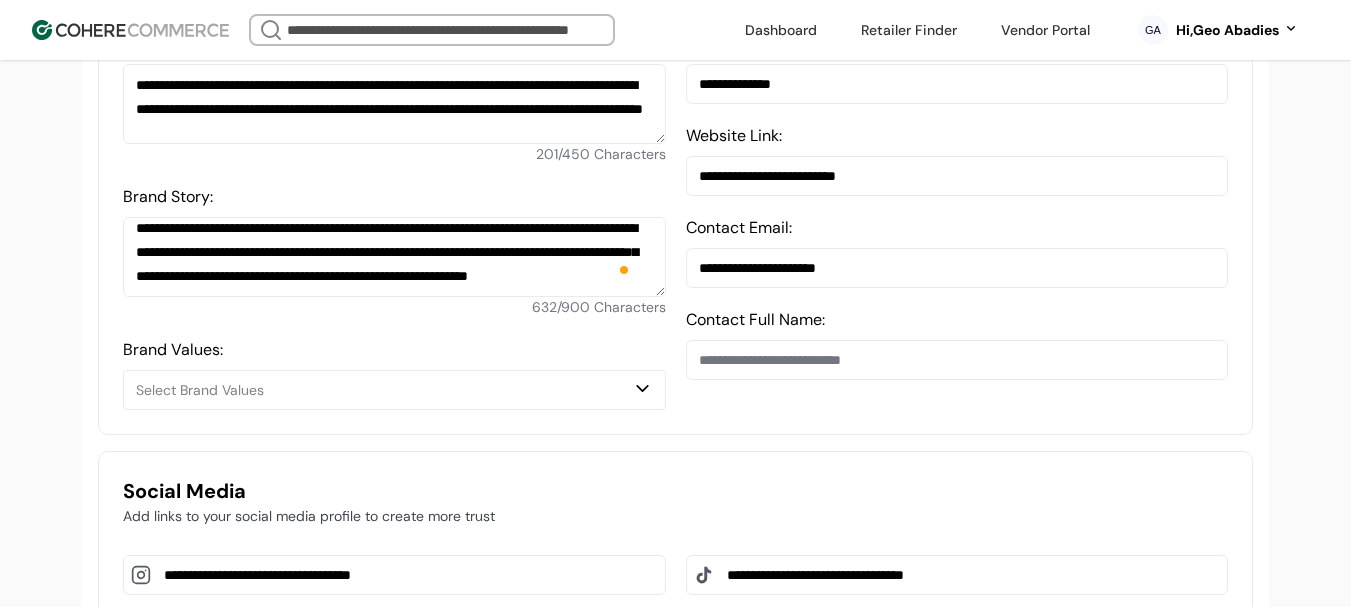 click on "Select Brand Values" at bounding box center [384, 390] 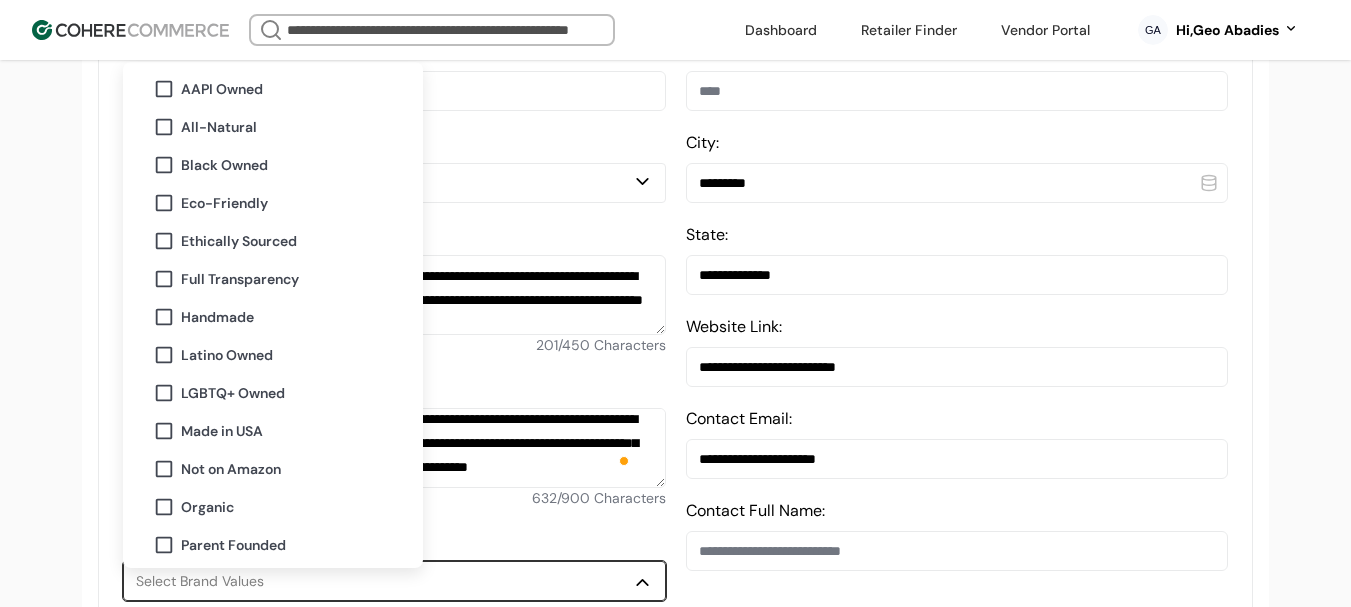 scroll, scrollTop: 600, scrollLeft: 0, axis: vertical 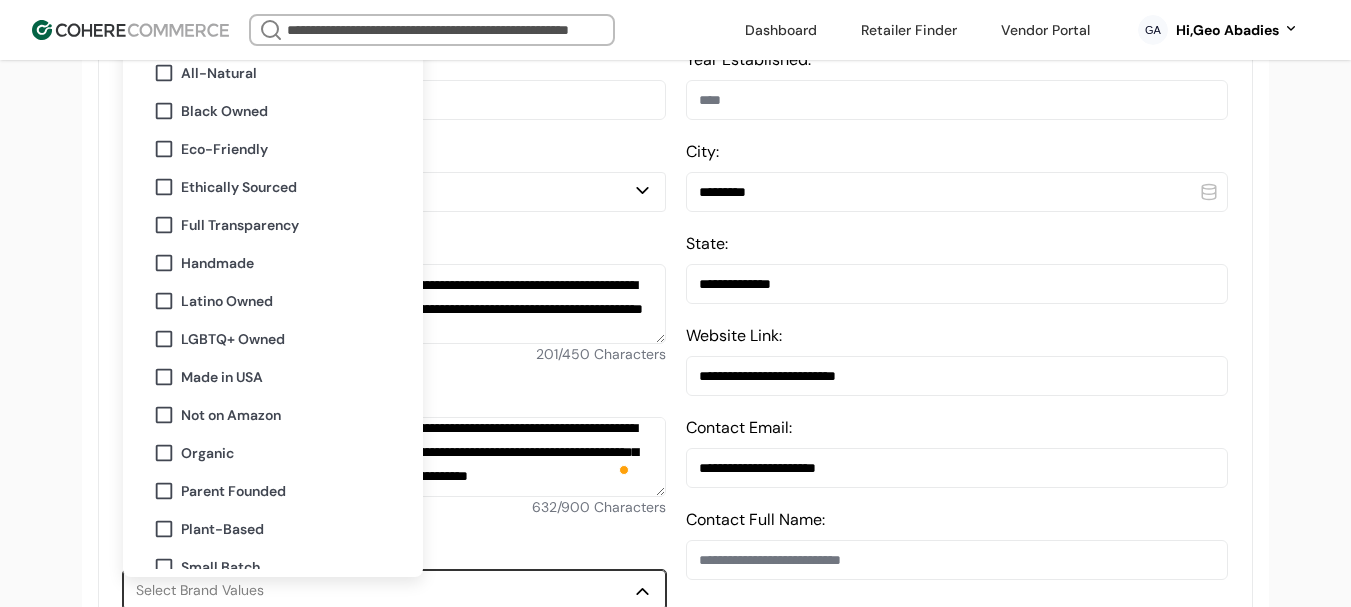 click on "Organic" at bounding box center (207, 453) 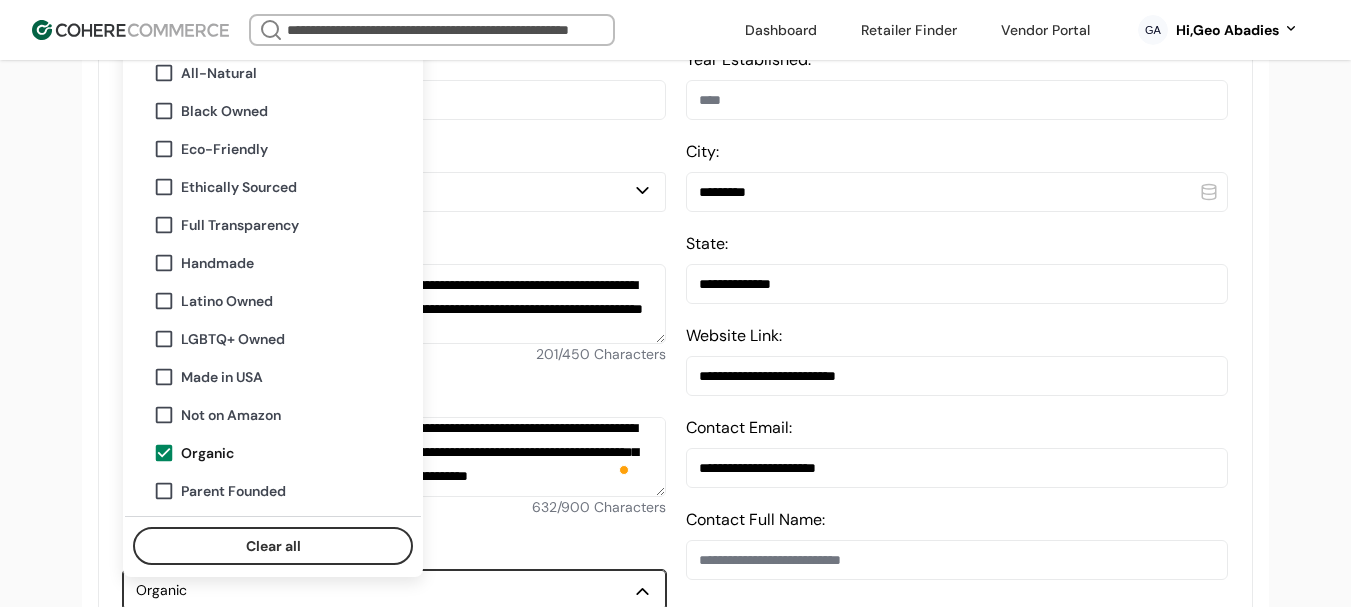 scroll, scrollTop: 184, scrollLeft: 0, axis: vertical 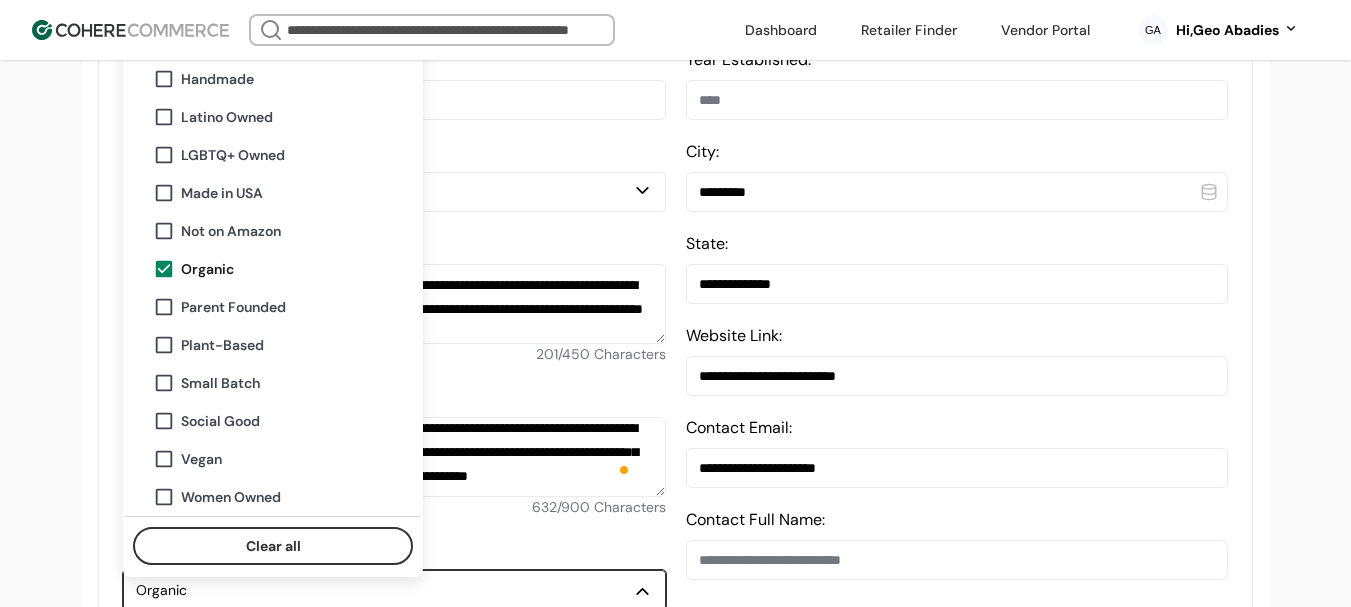 click on "Plant-Based" at bounding box center (222, 345) 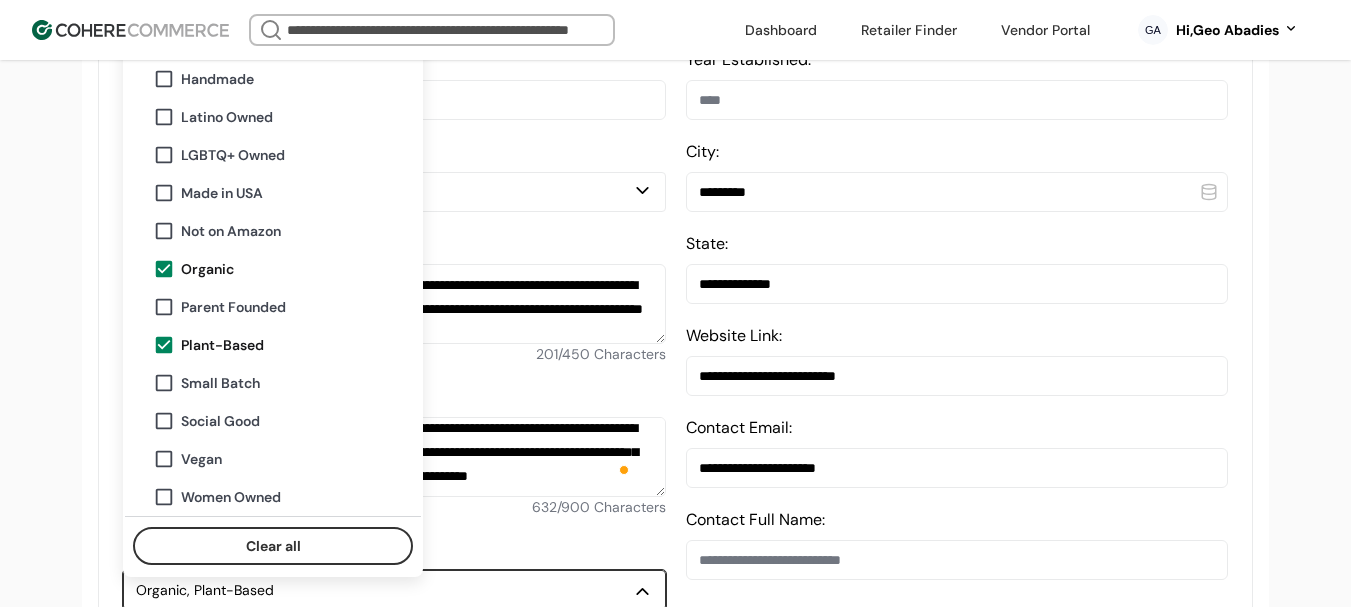 drag, startPoint x: 262, startPoint y: 504, endPoint x: 231, endPoint y: 494, distance: 32.572994 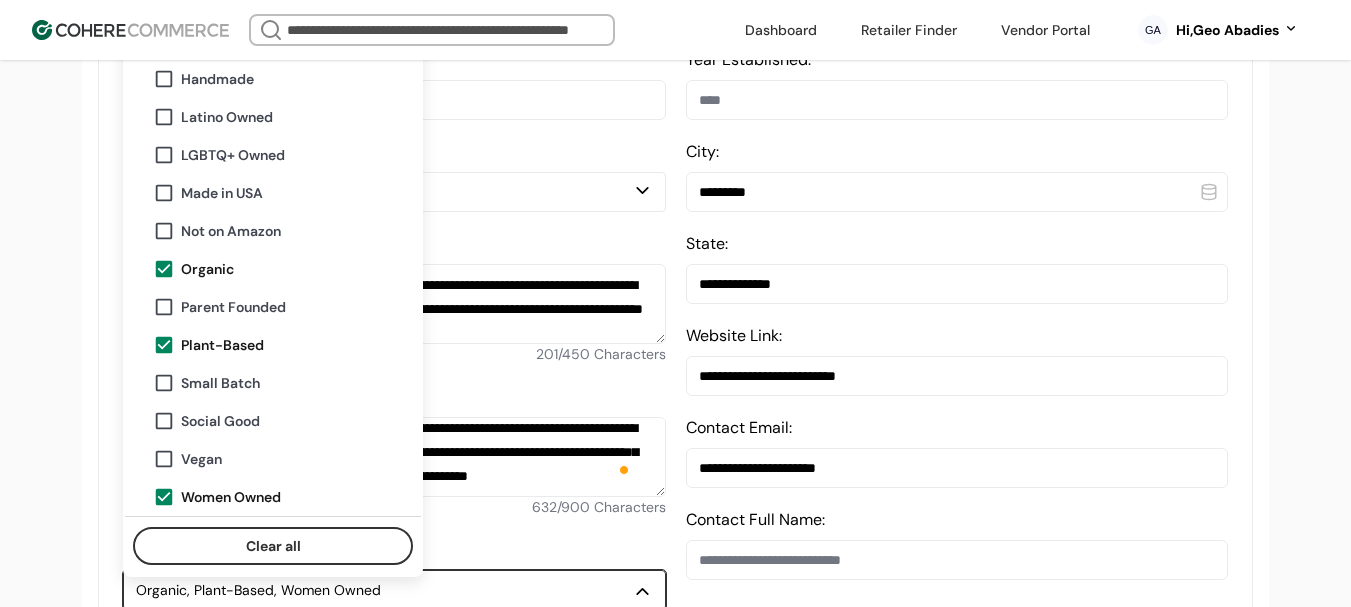 drag, startPoint x: 62, startPoint y: 420, endPoint x: 135, endPoint y: 389, distance: 79.30952 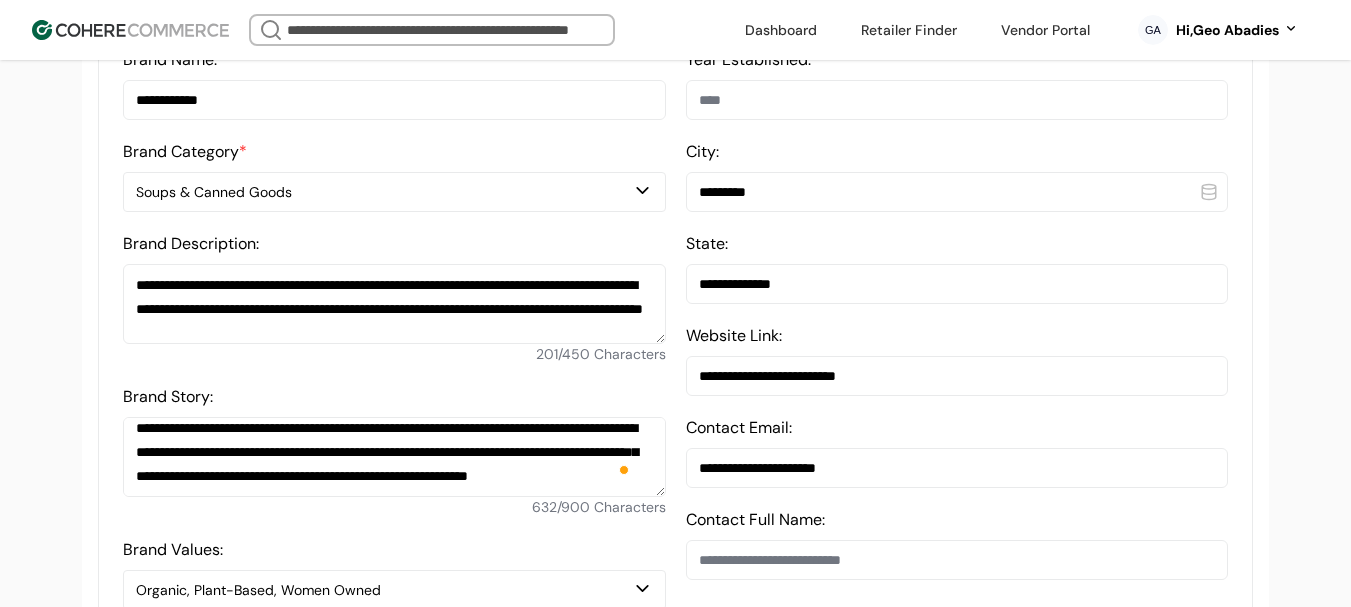 click at bounding box center [957, 100] 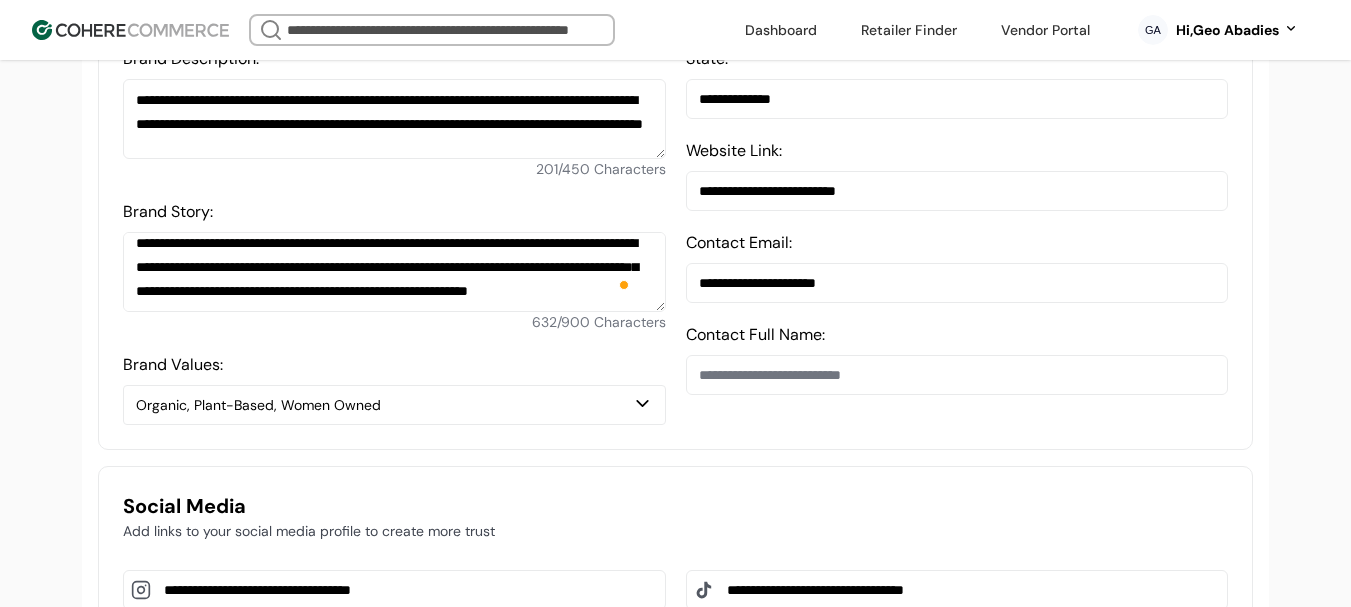 scroll, scrollTop: 900, scrollLeft: 0, axis: vertical 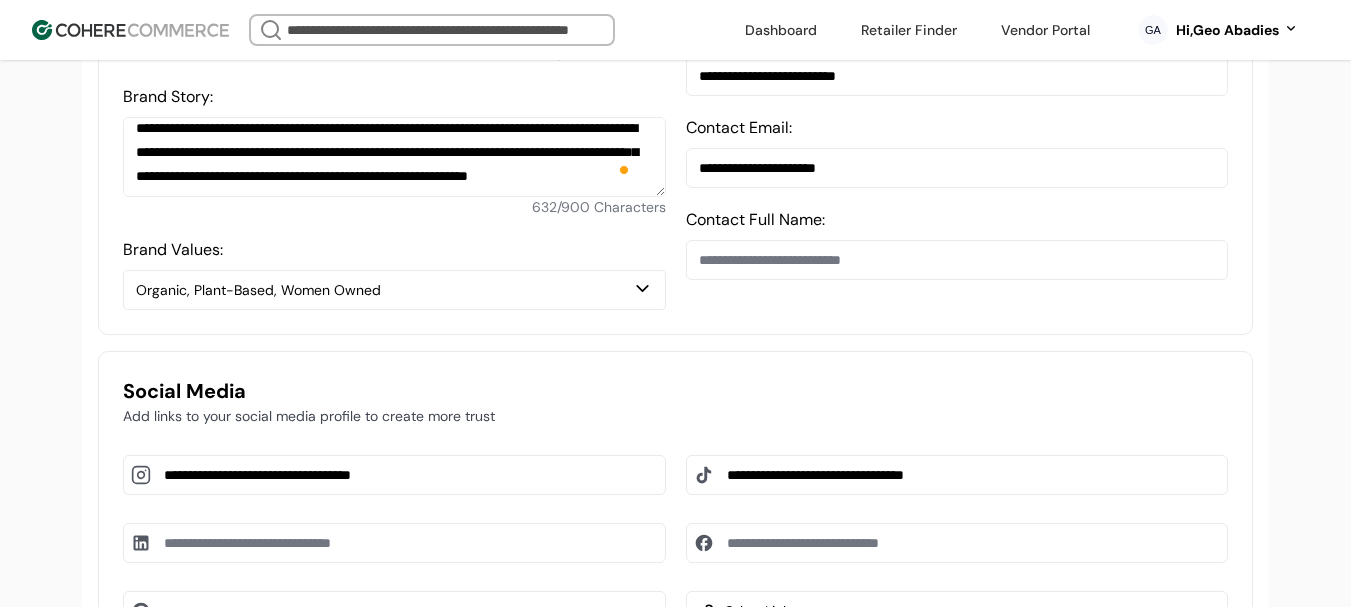 type on "****" 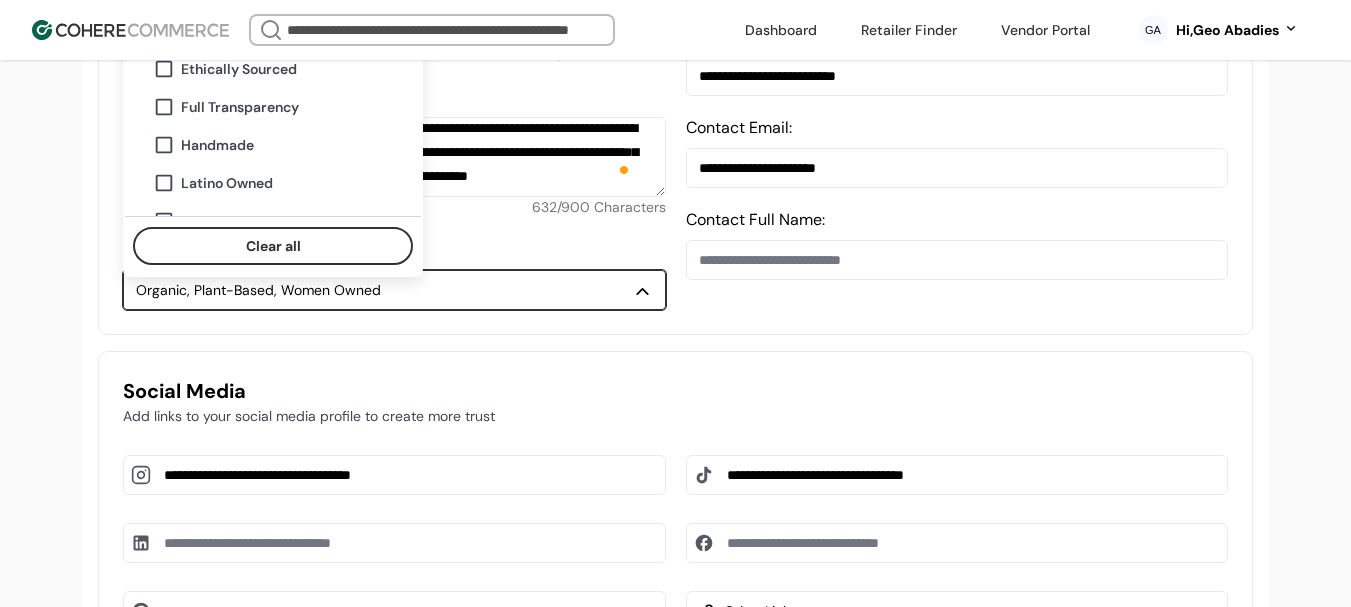 scroll, scrollTop: 200, scrollLeft: 0, axis: vertical 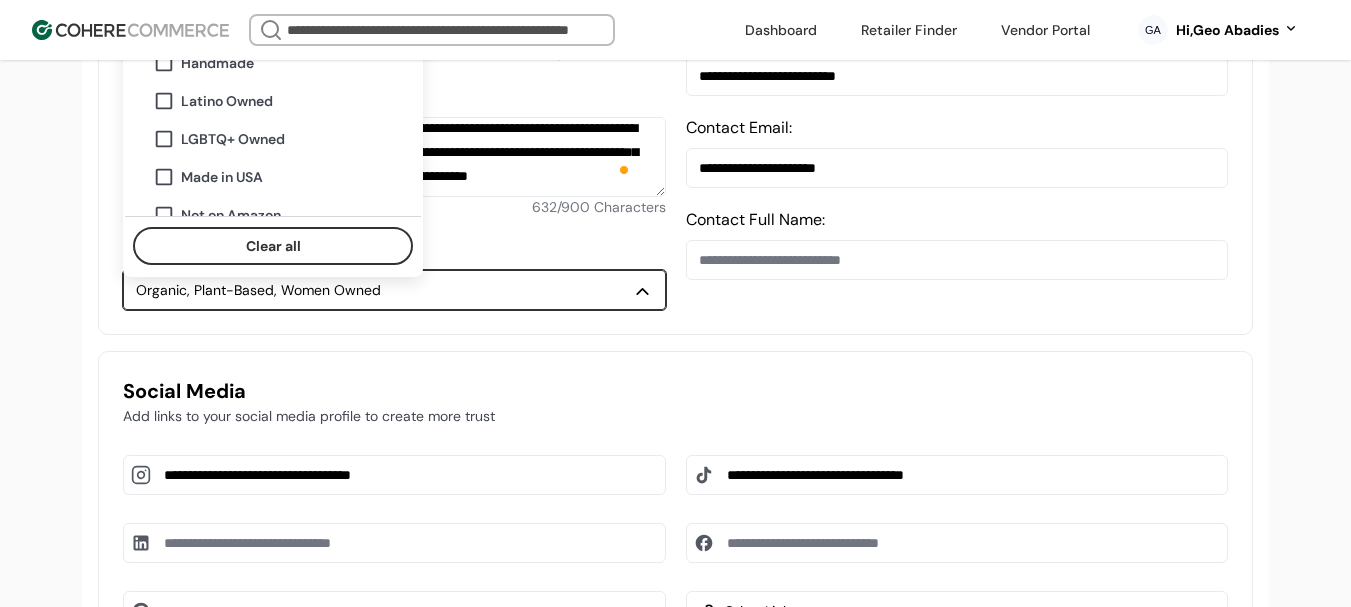 click on "Handmade" at bounding box center [285, 63] 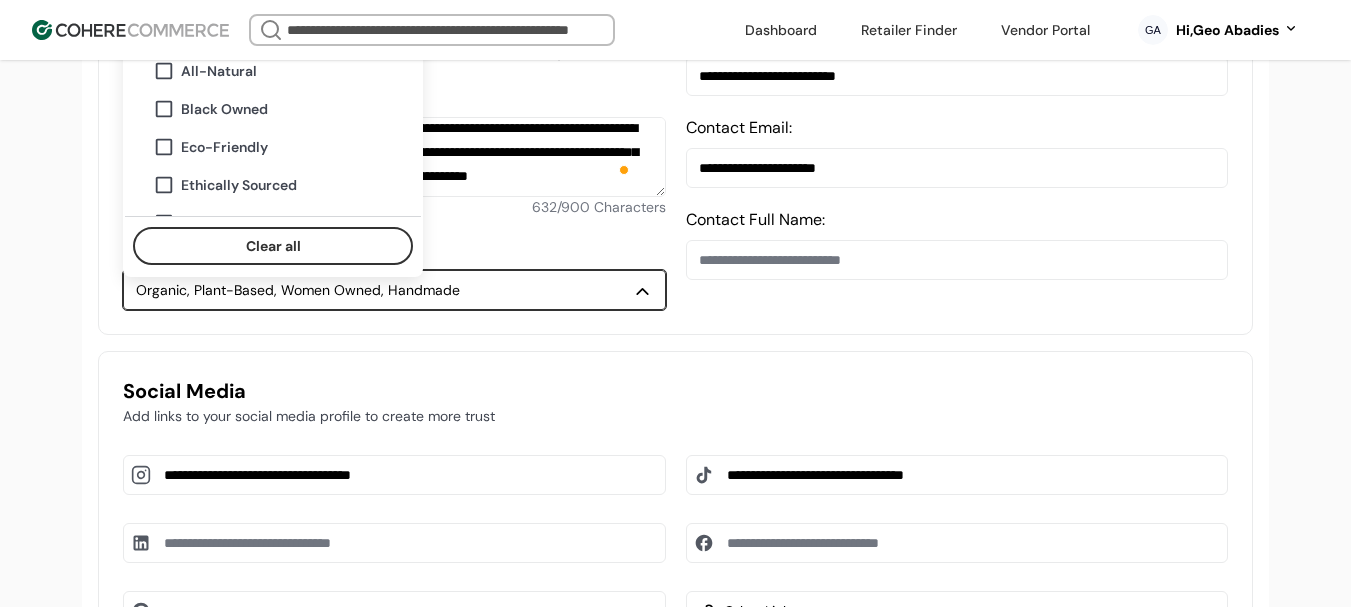 scroll, scrollTop: 0, scrollLeft: 0, axis: both 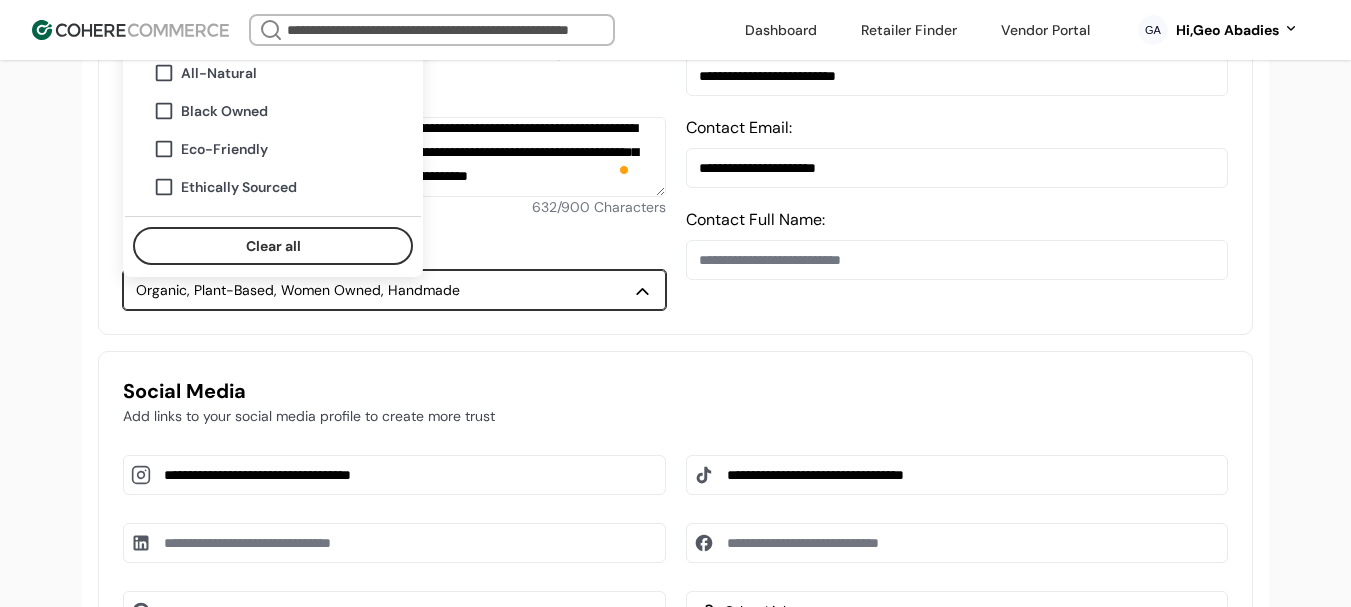 click on "Eco-Friendly" at bounding box center [285, 149] 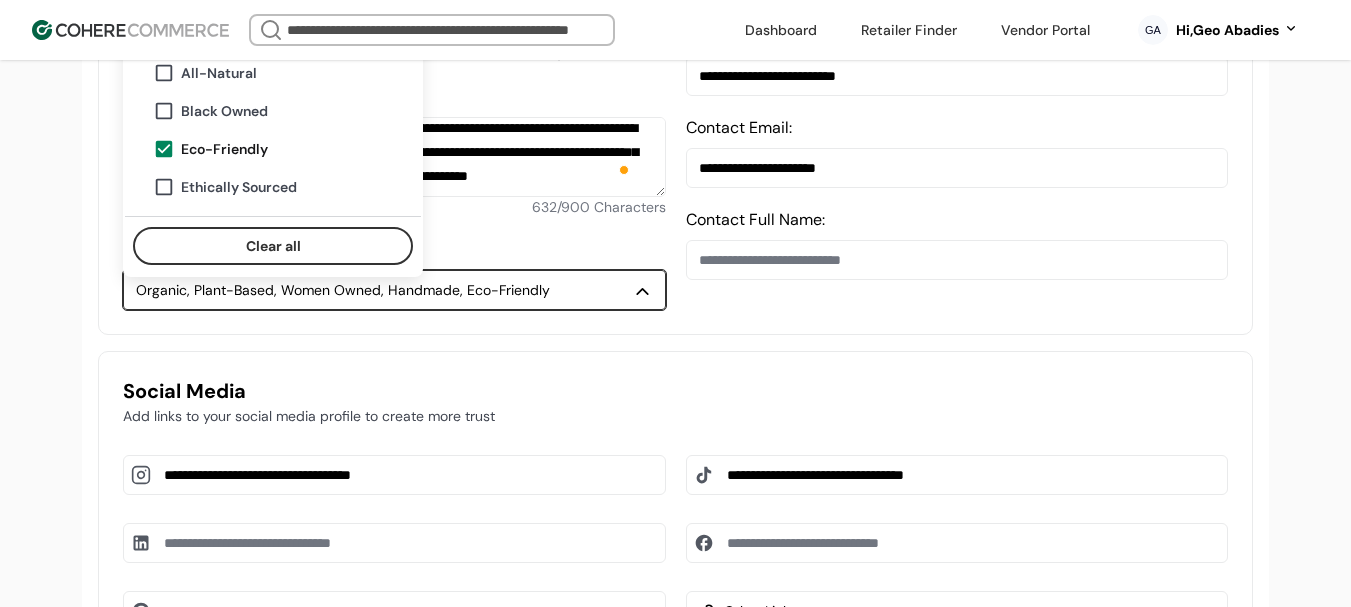 click on "**********" at bounding box center [675, 561] 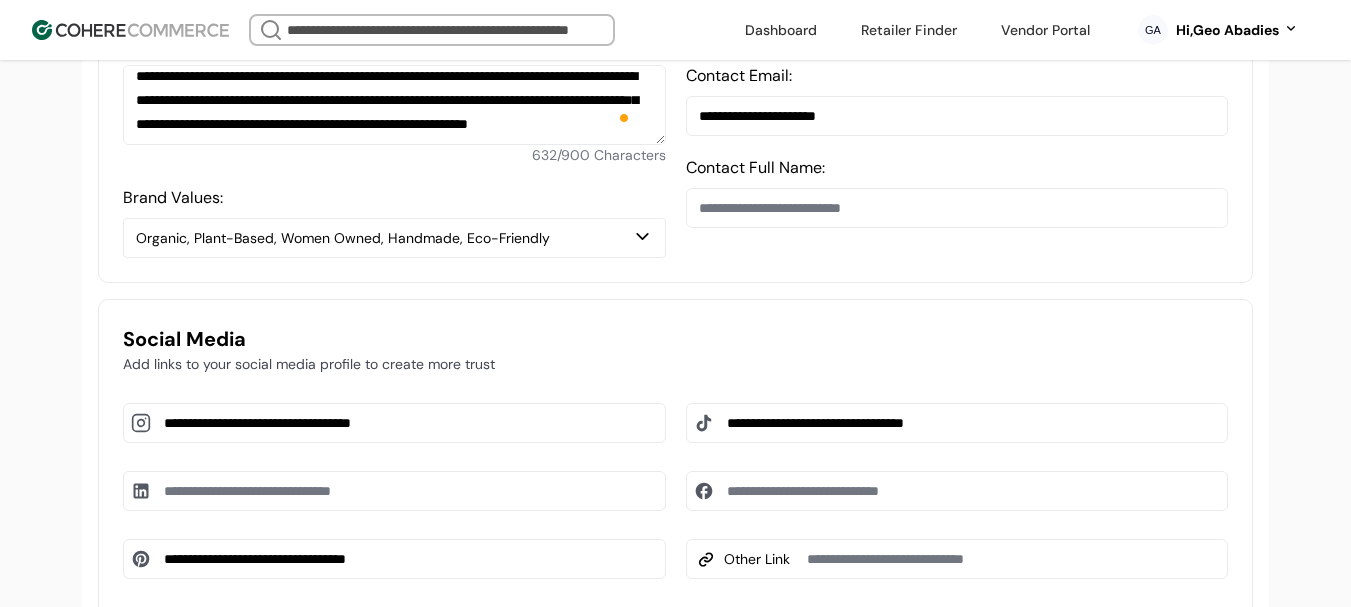 scroll, scrollTop: 1000, scrollLeft: 0, axis: vertical 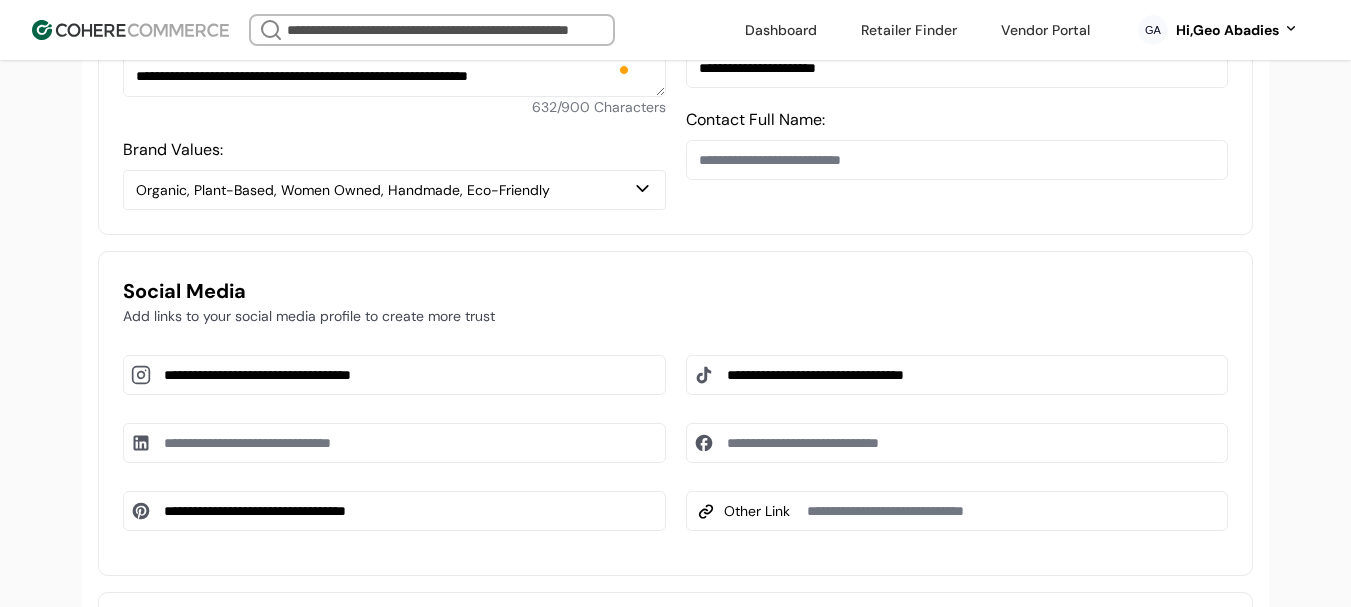 drag, startPoint x: 855, startPoint y: 527, endPoint x: 854, endPoint y: 511, distance: 16.03122 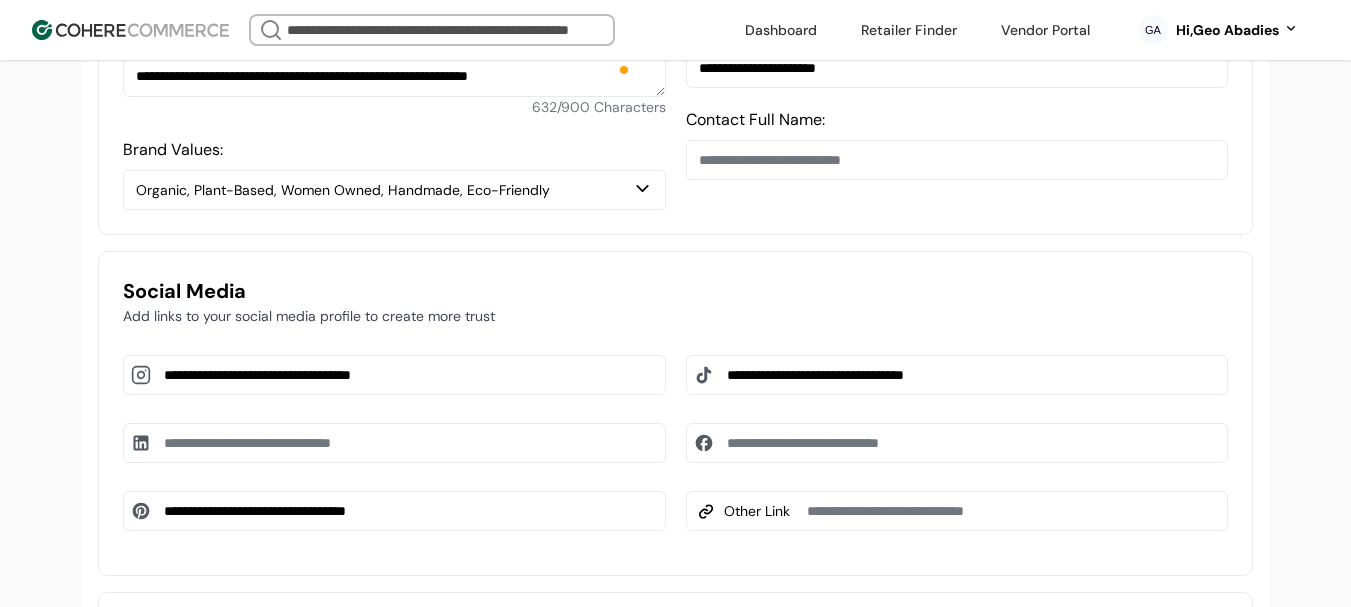 paste on "**********" 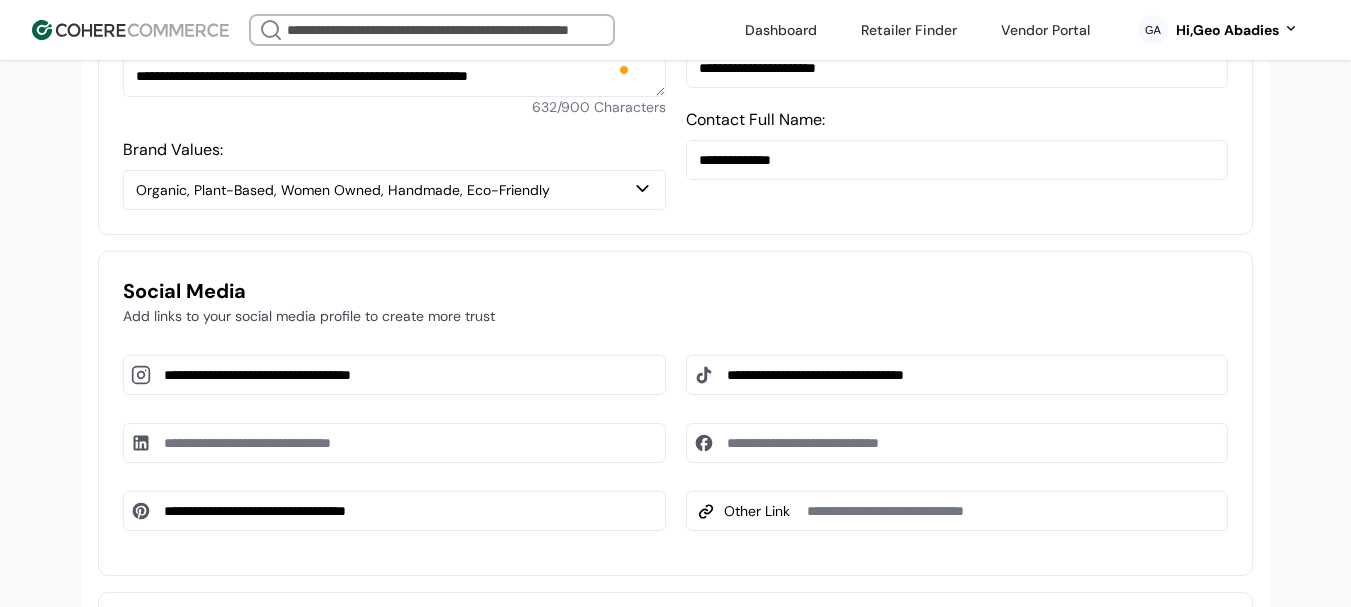type on "**********" 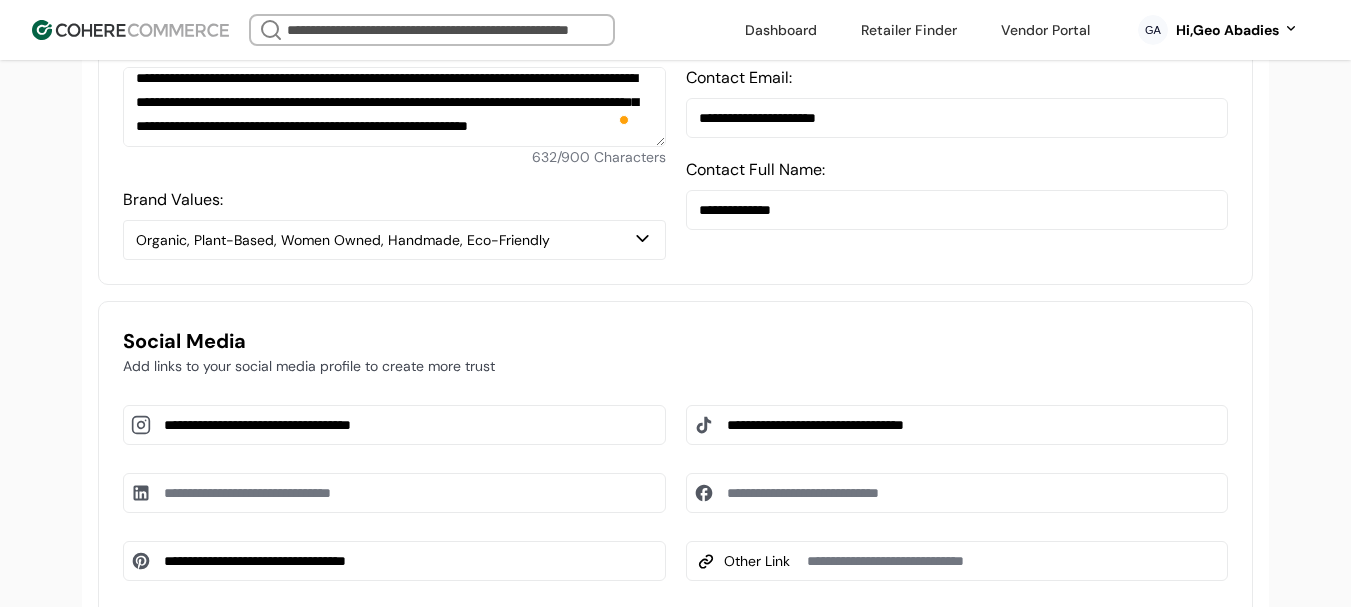 scroll, scrollTop: 900, scrollLeft: 0, axis: vertical 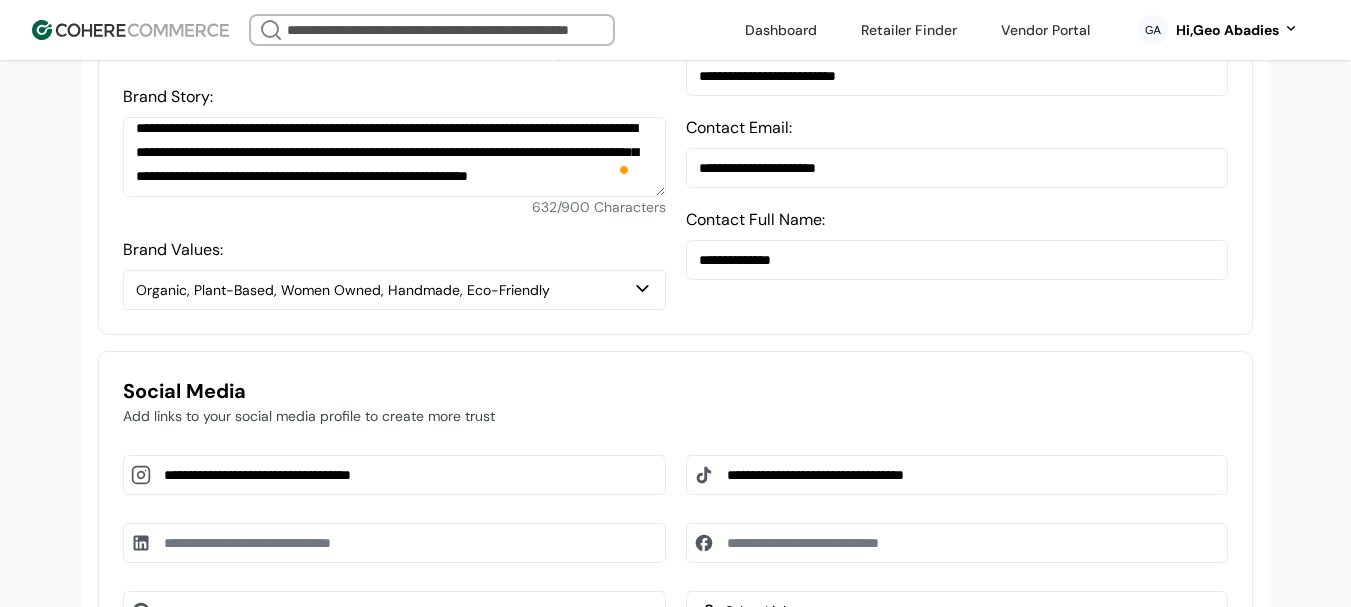 click on "**********" at bounding box center [957, 168] 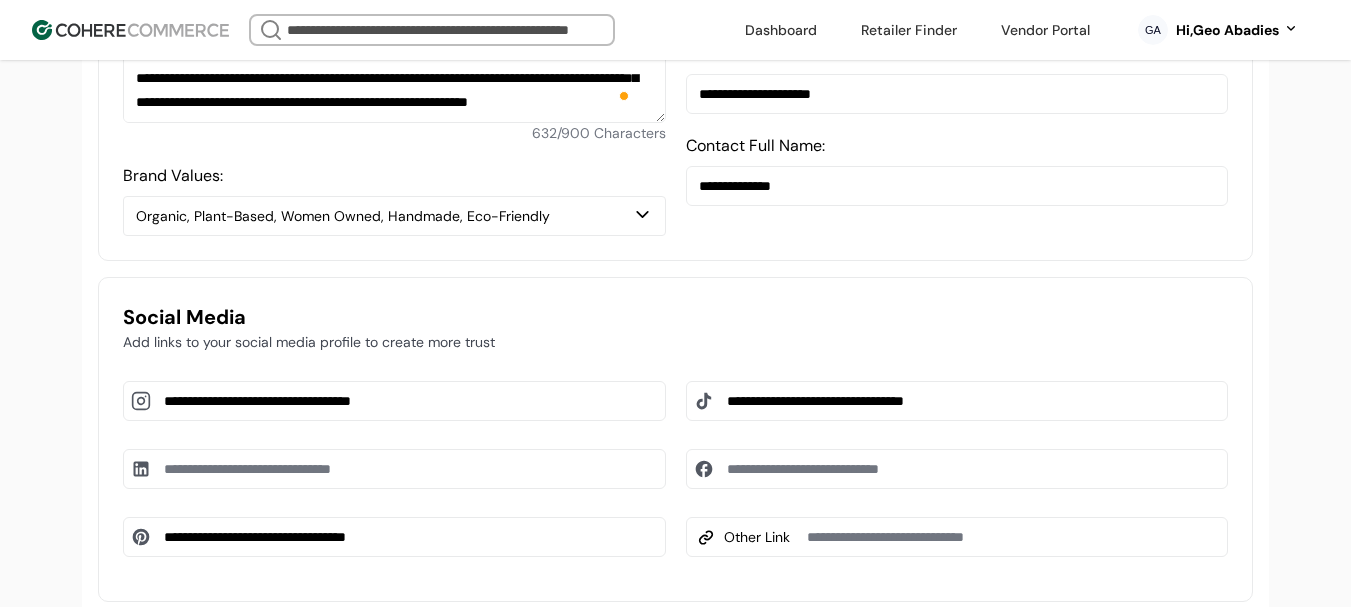 scroll, scrollTop: 1100, scrollLeft: 0, axis: vertical 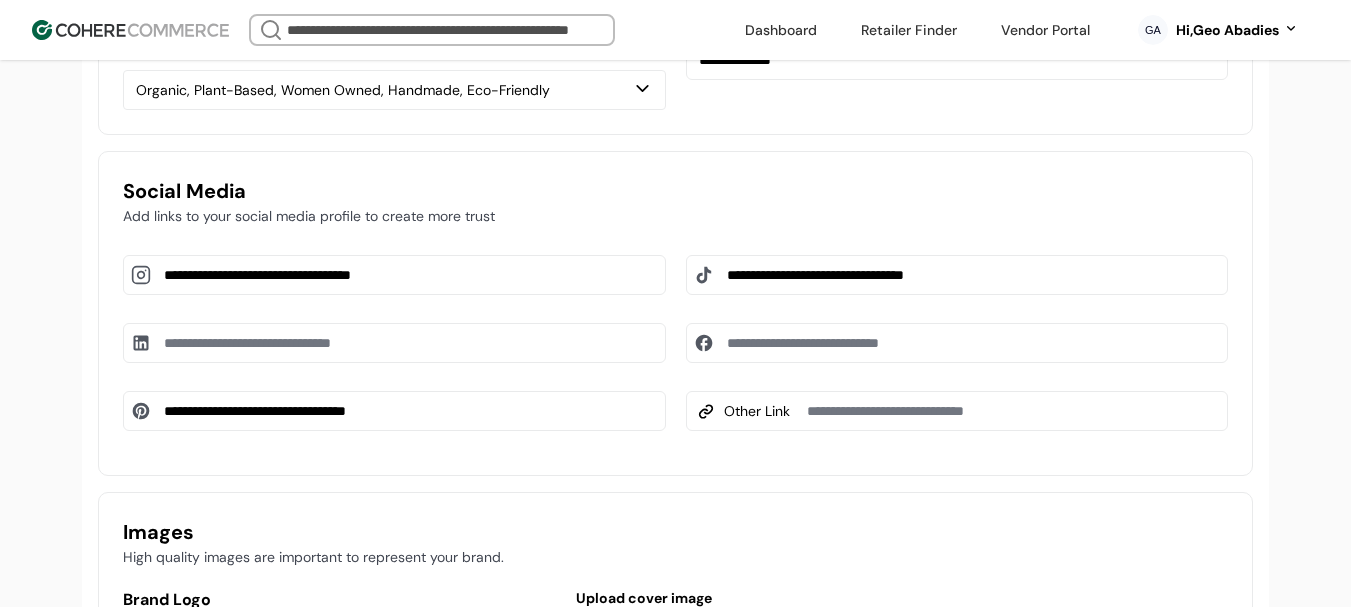 type on "**********" 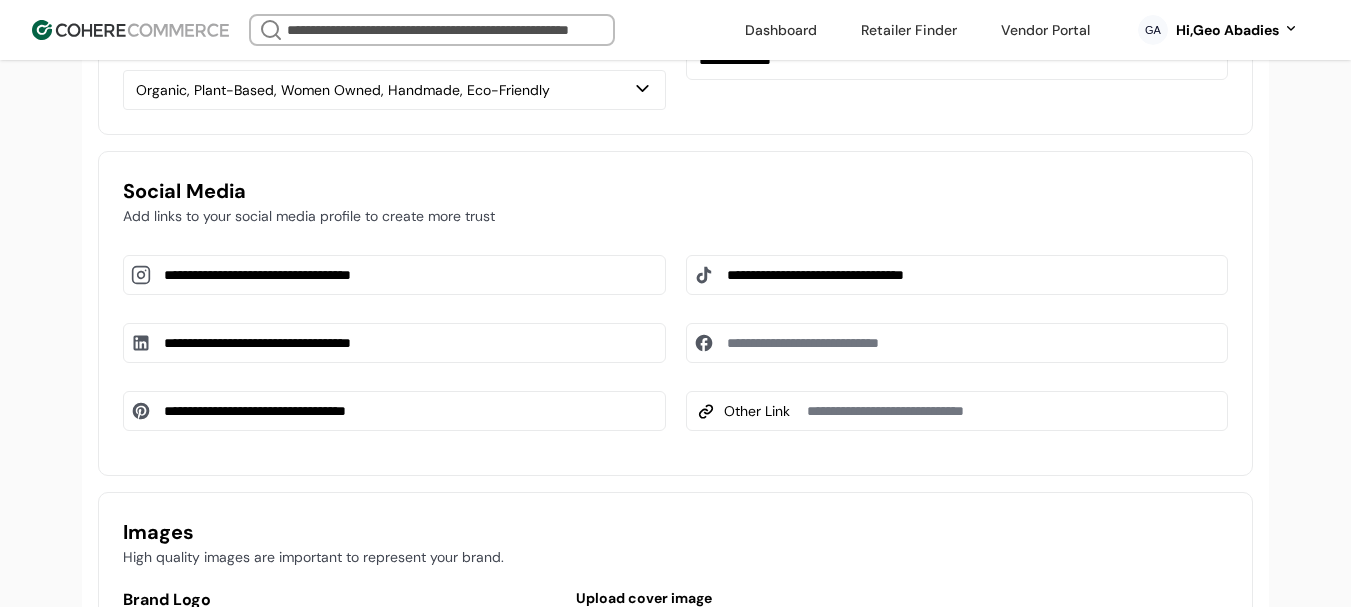 type on "**********" 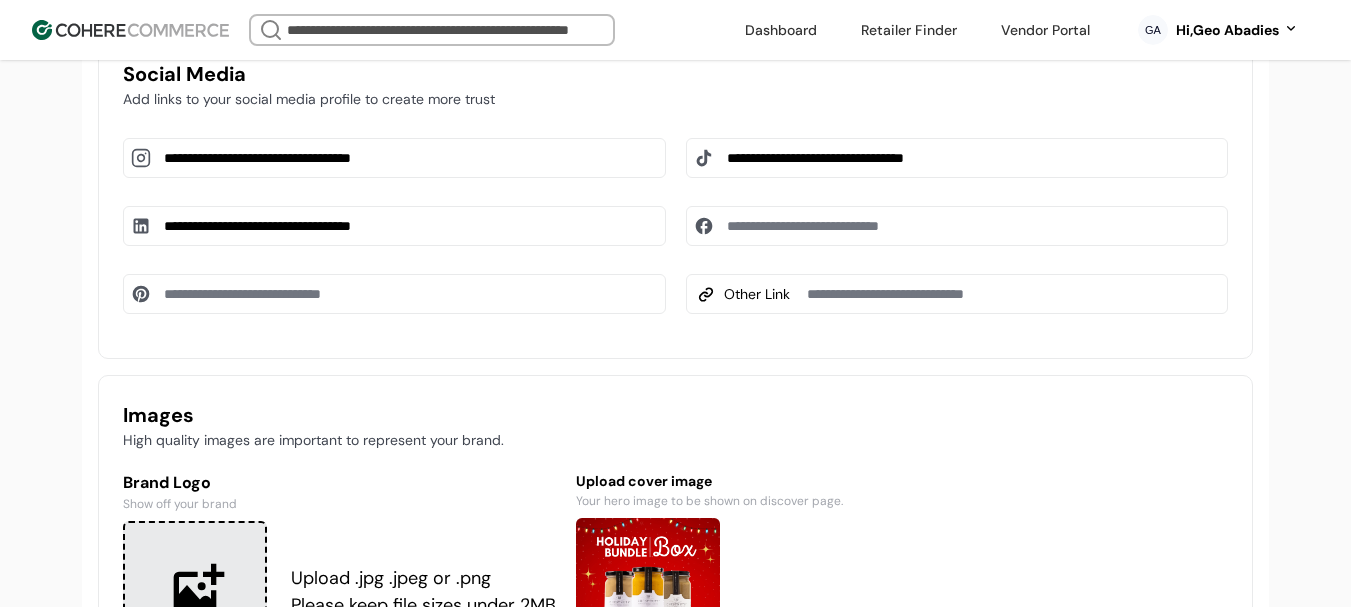 scroll, scrollTop: 1300, scrollLeft: 0, axis: vertical 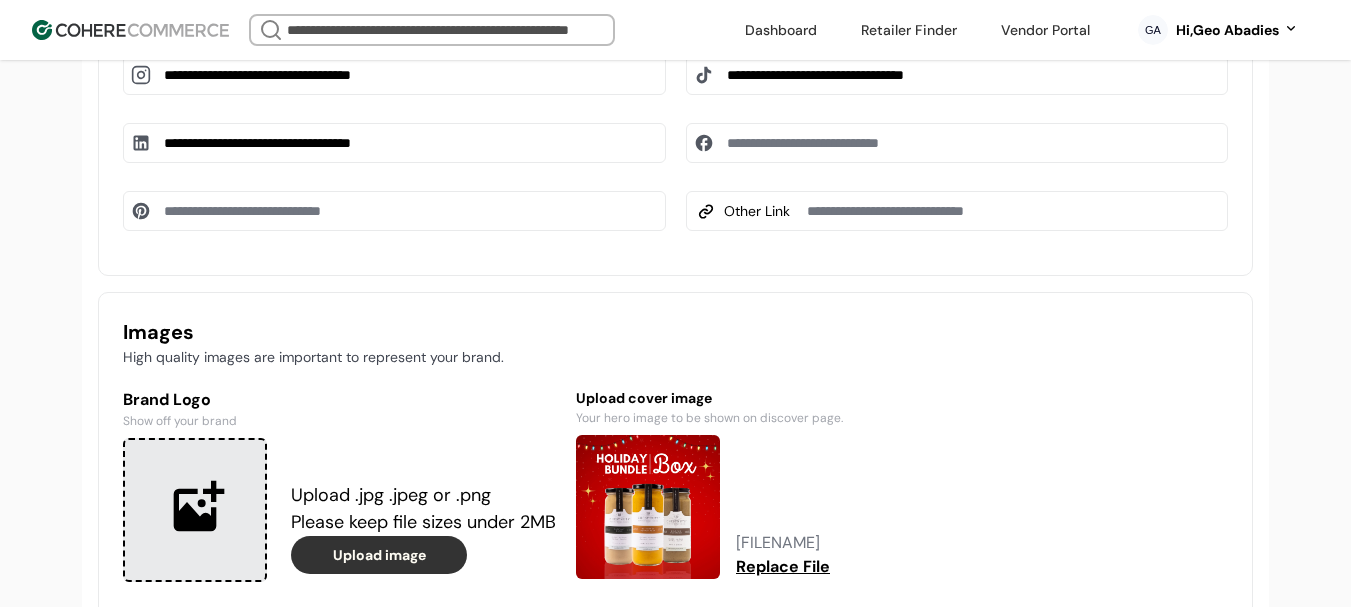 type 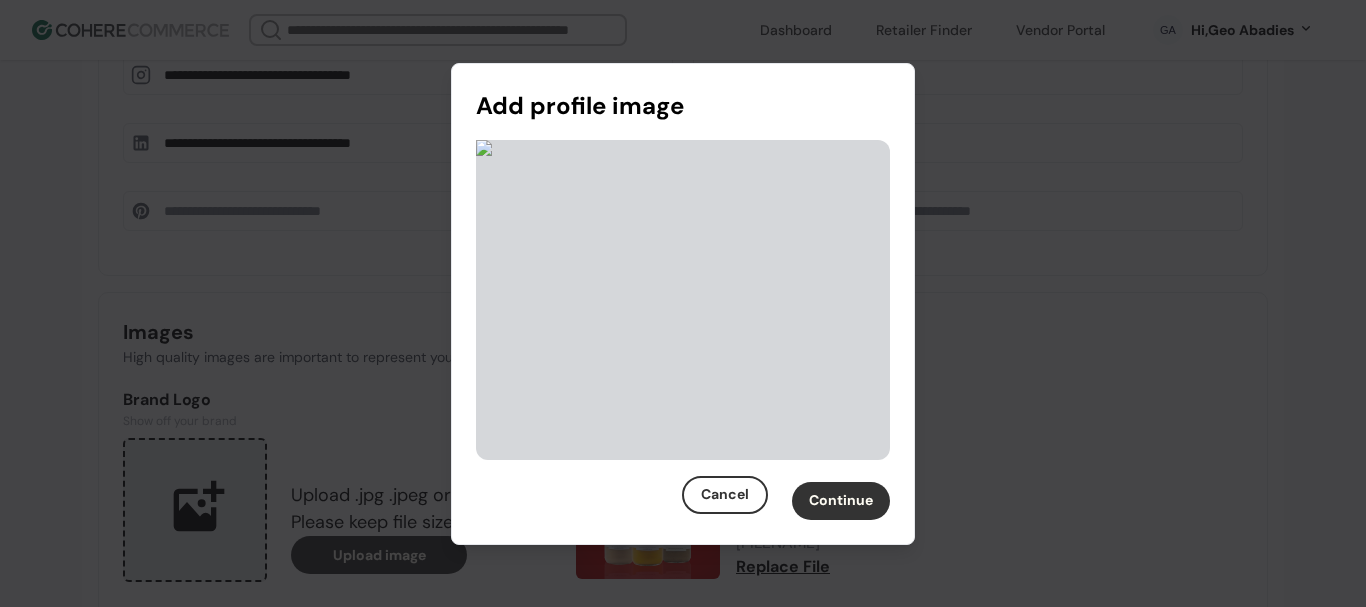 click on "Continue" at bounding box center (841, 501) 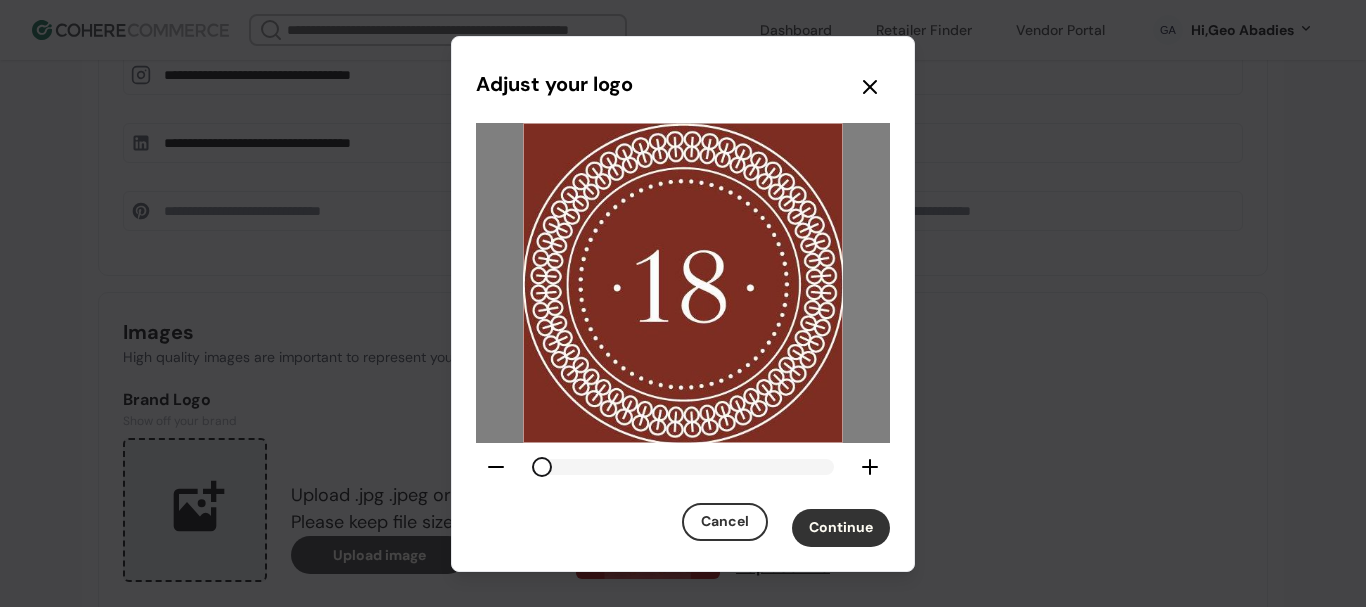 click on "Continue" at bounding box center (841, 528) 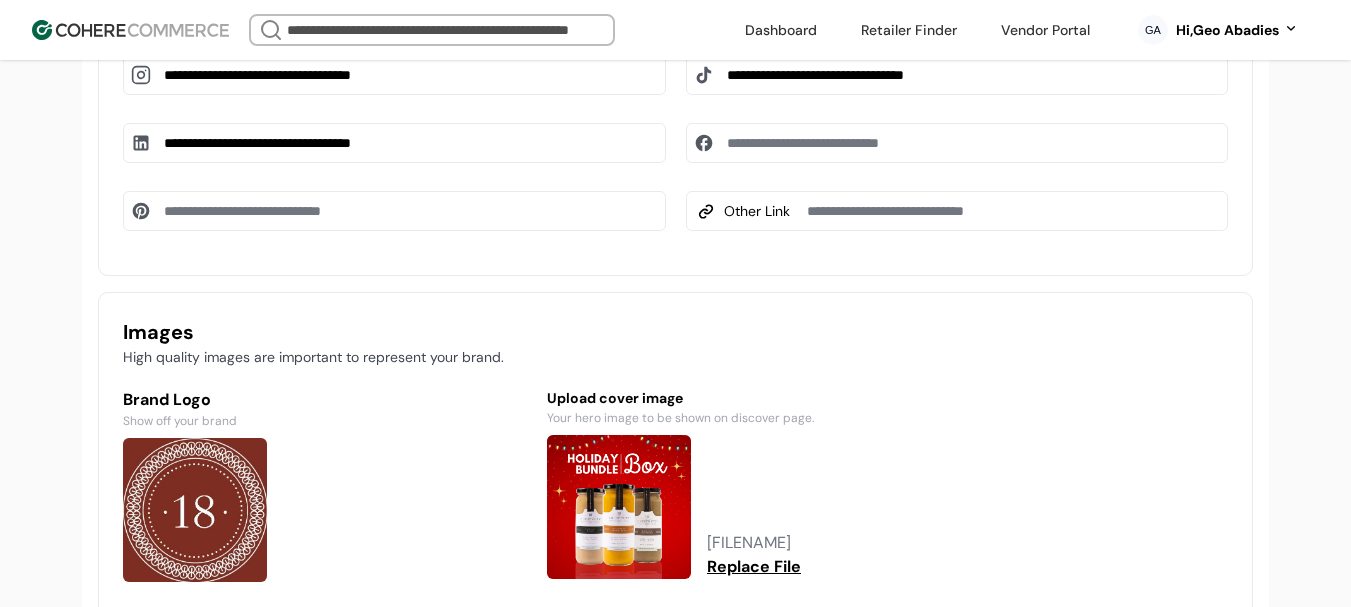 click on "Replace File" at bounding box center (754, 567) 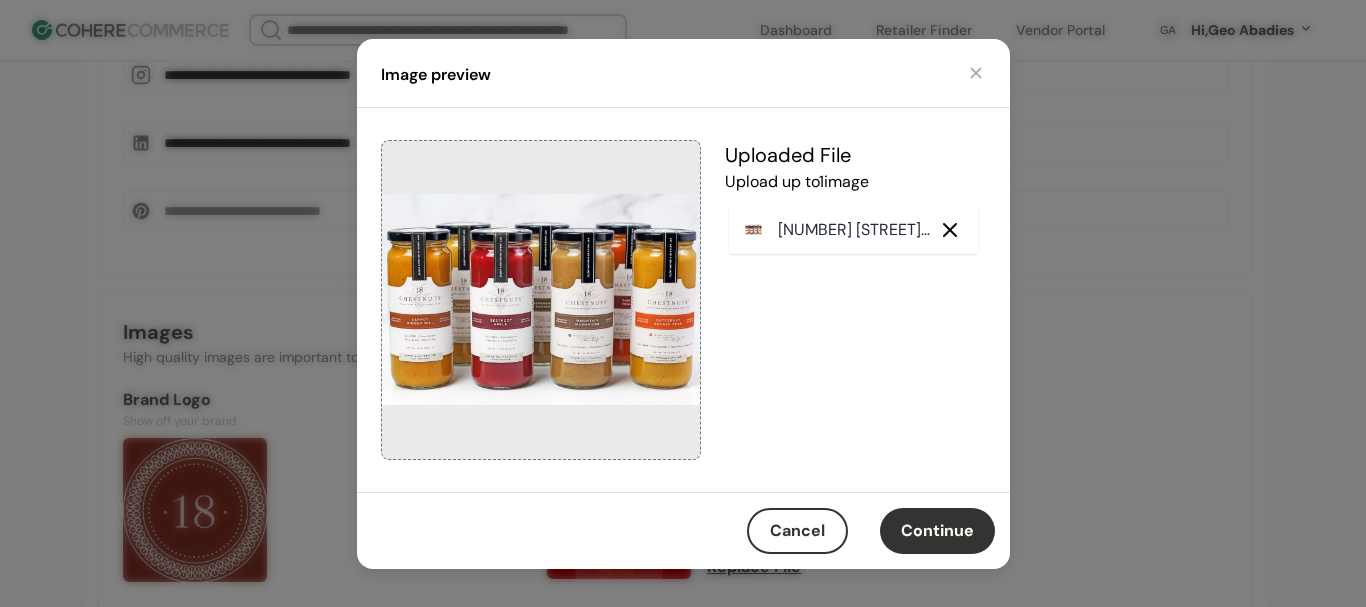 click on "Continue" at bounding box center (937, 531) 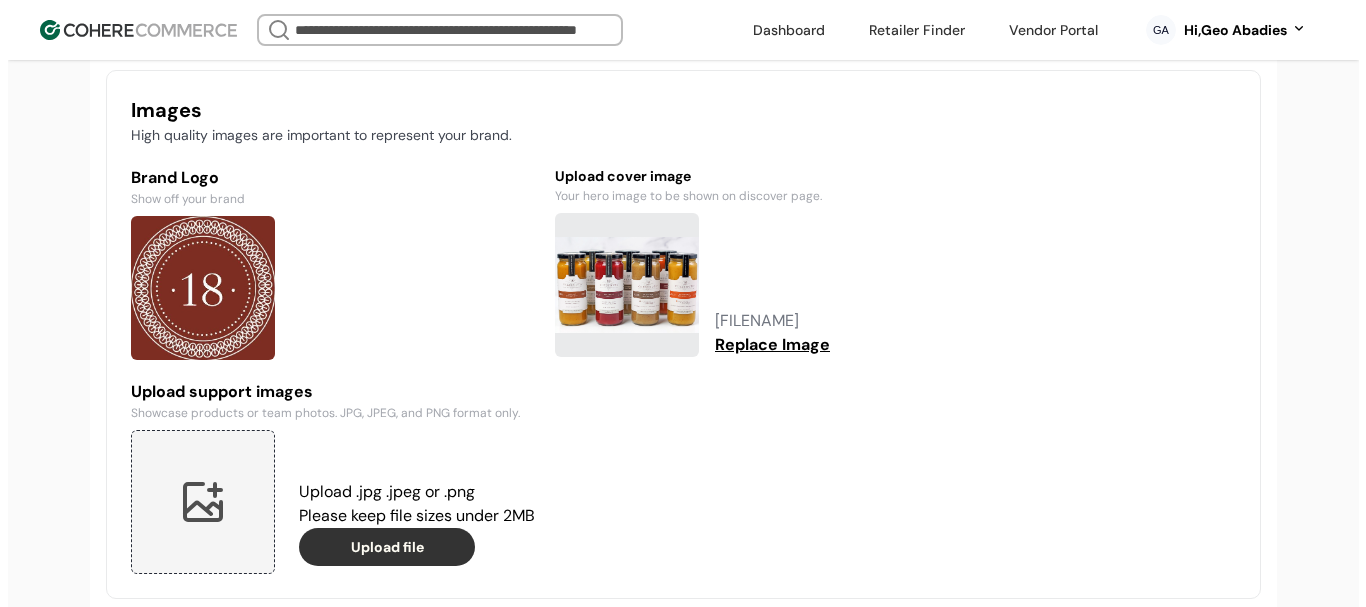 scroll, scrollTop: 1700, scrollLeft: 0, axis: vertical 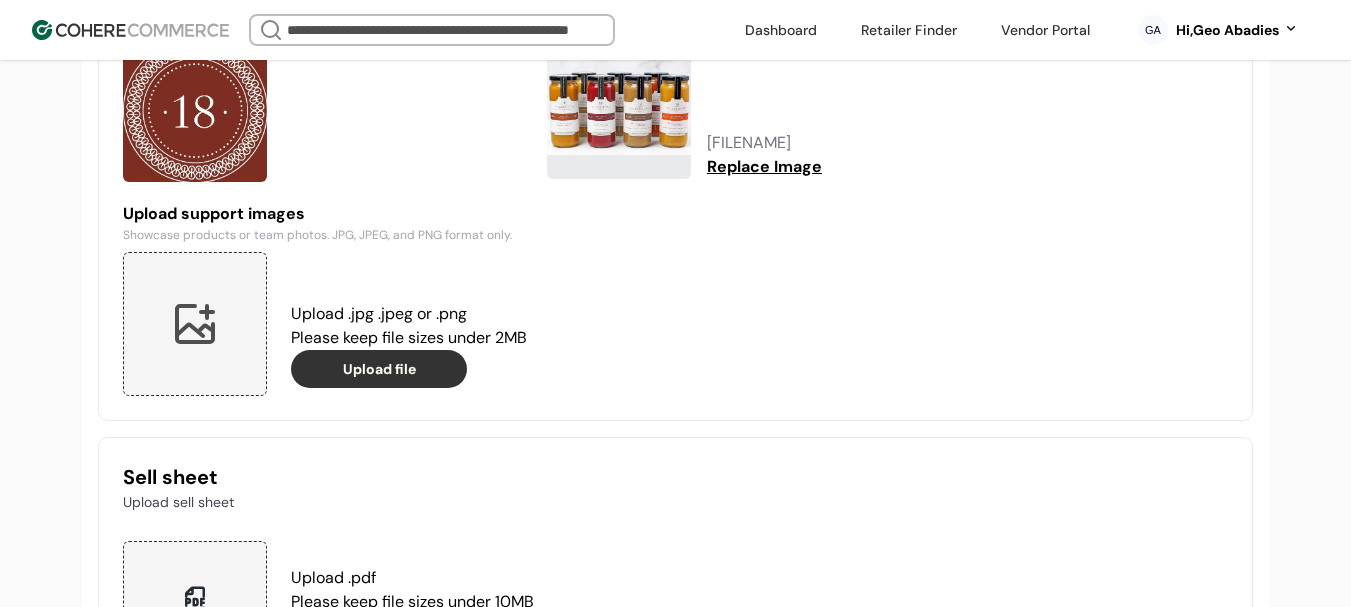 click at bounding box center (195, 324) 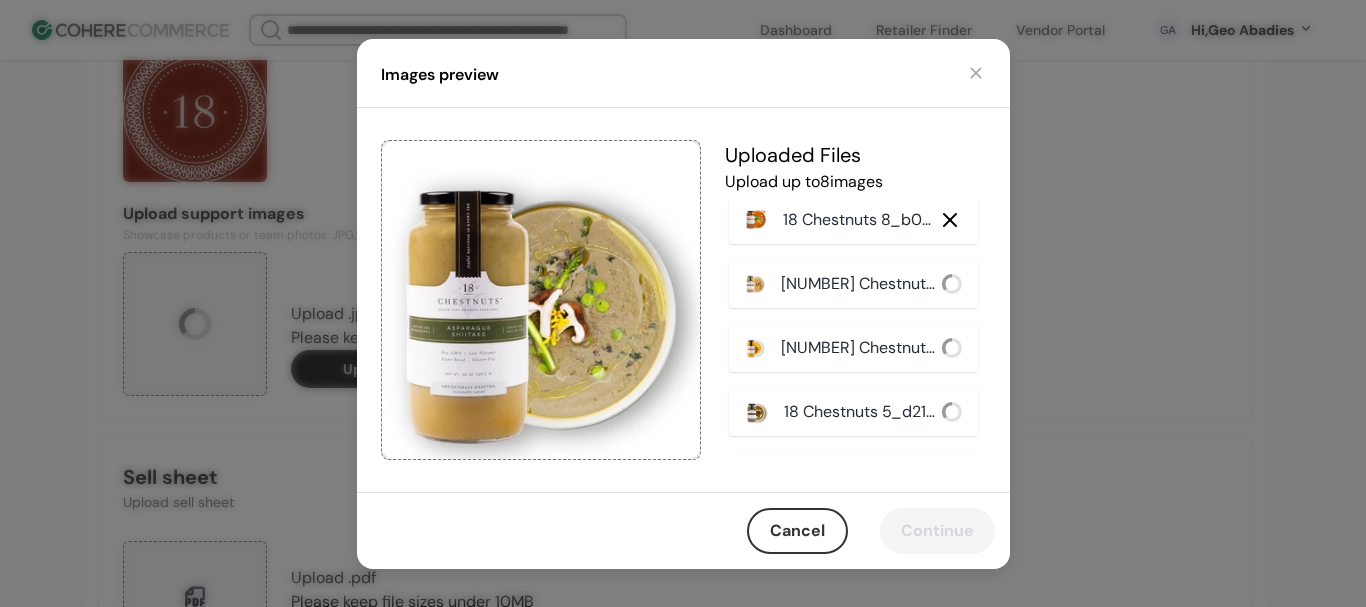 scroll, scrollTop: 0, scrollLeft: 0, axis: both 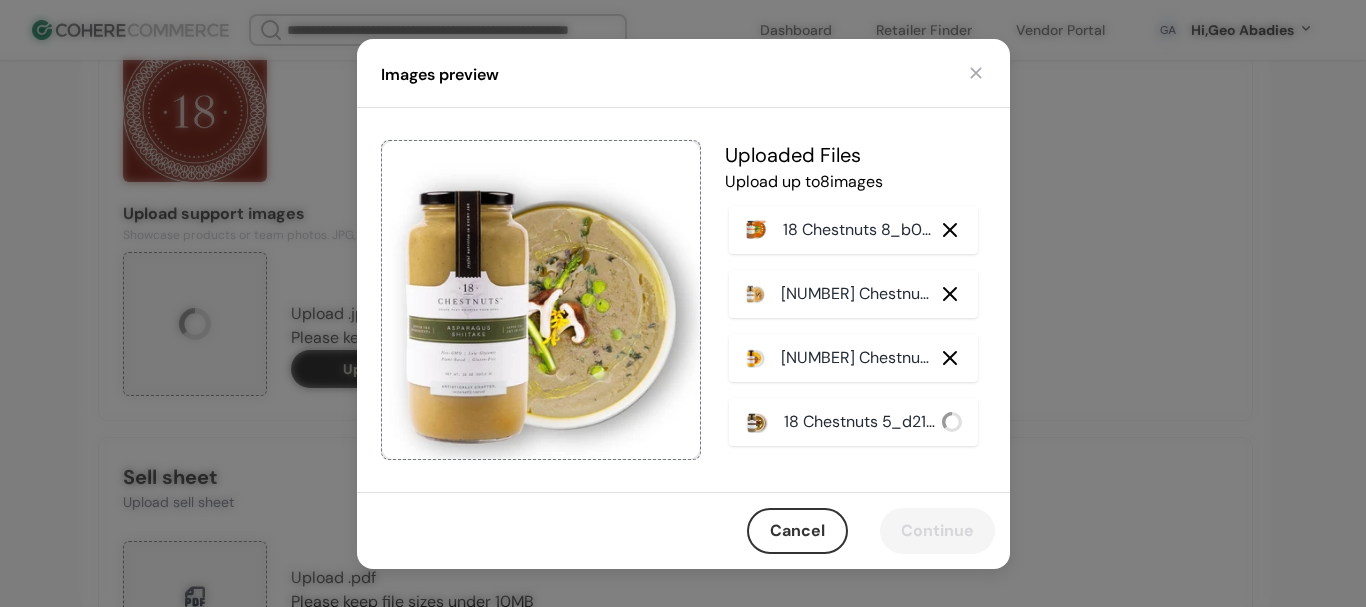 click on "[NUMBER] Chestnuts [FILENAME]" at bounding box center [857, 294] 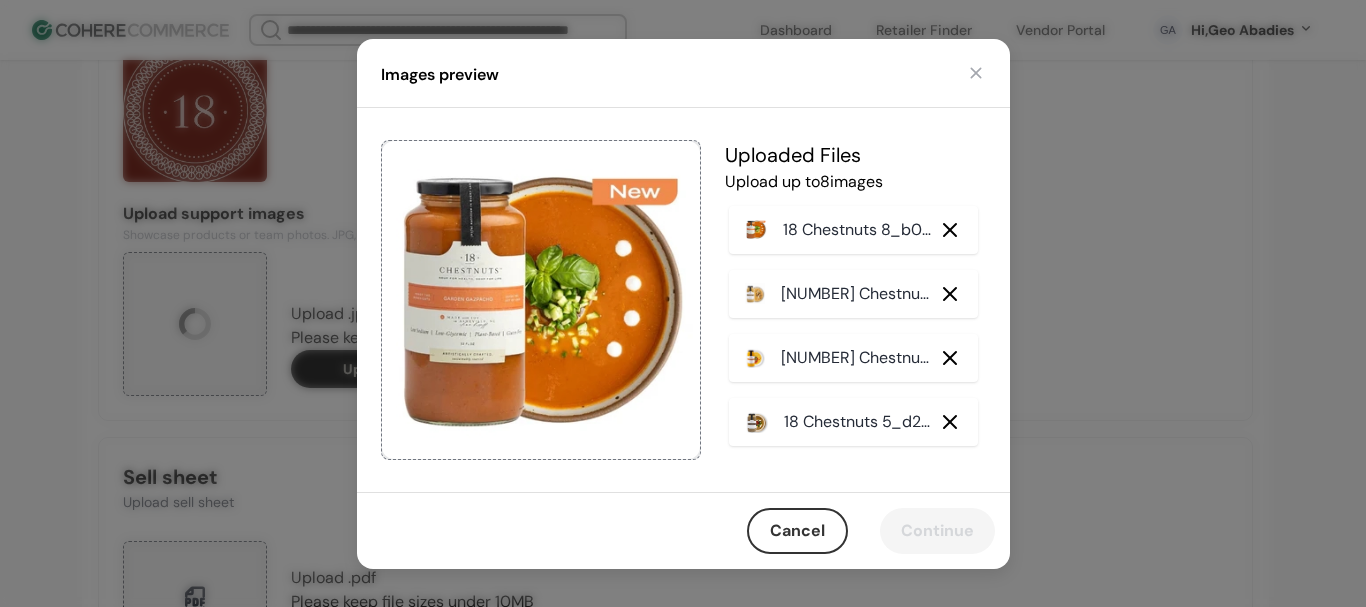 click on "18 Chestnuts 8_b012da_.jpg" at bounding box center [858, 230] 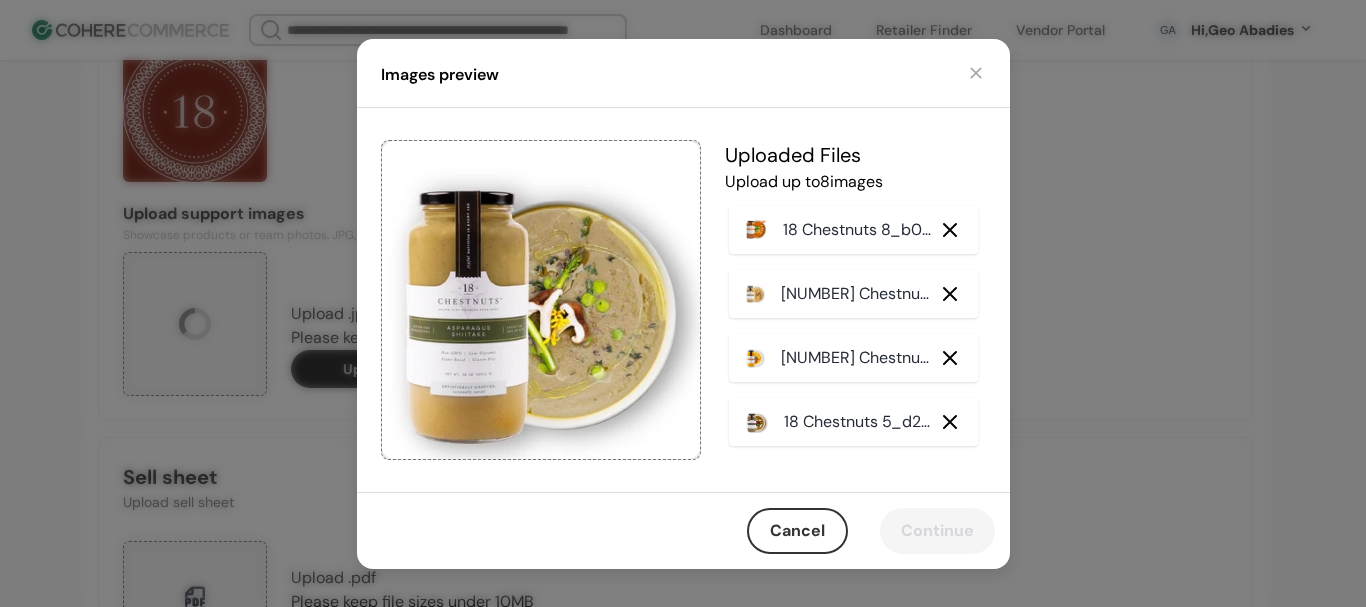 click on "[NUMBER] Chestnuts [FILENAME]" at bounding box center [857, 294] 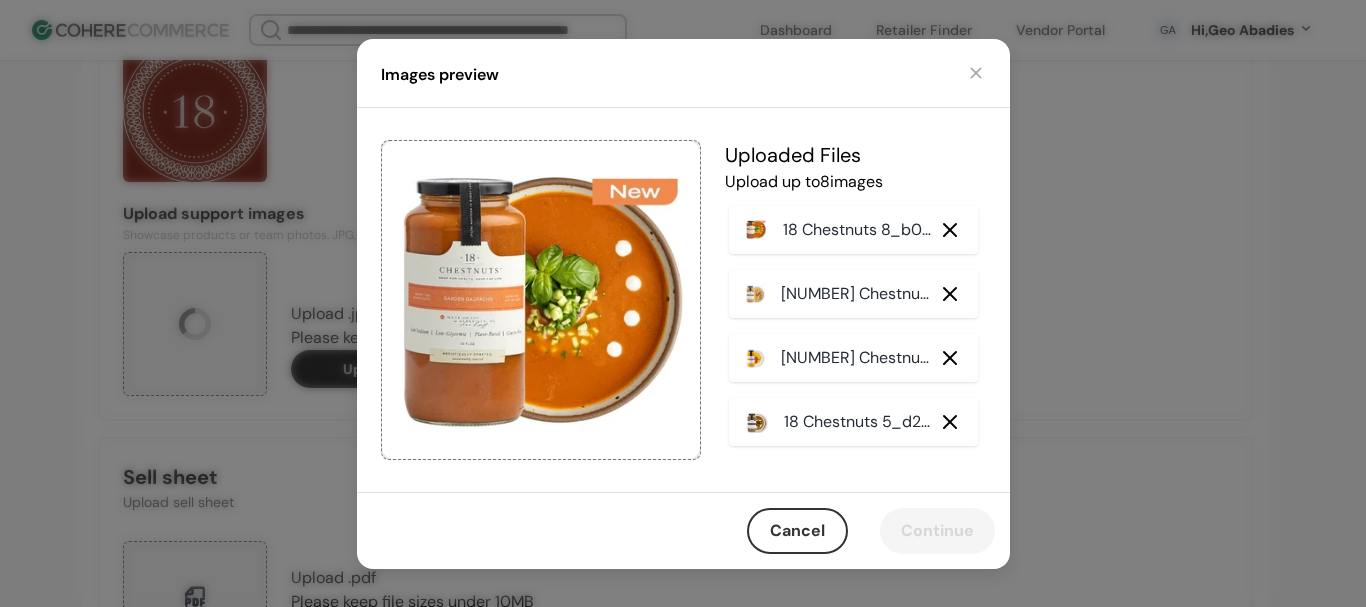 click on "[NUMBER] Chestnuts [FILENAME]" at bounding box center [857, 358] 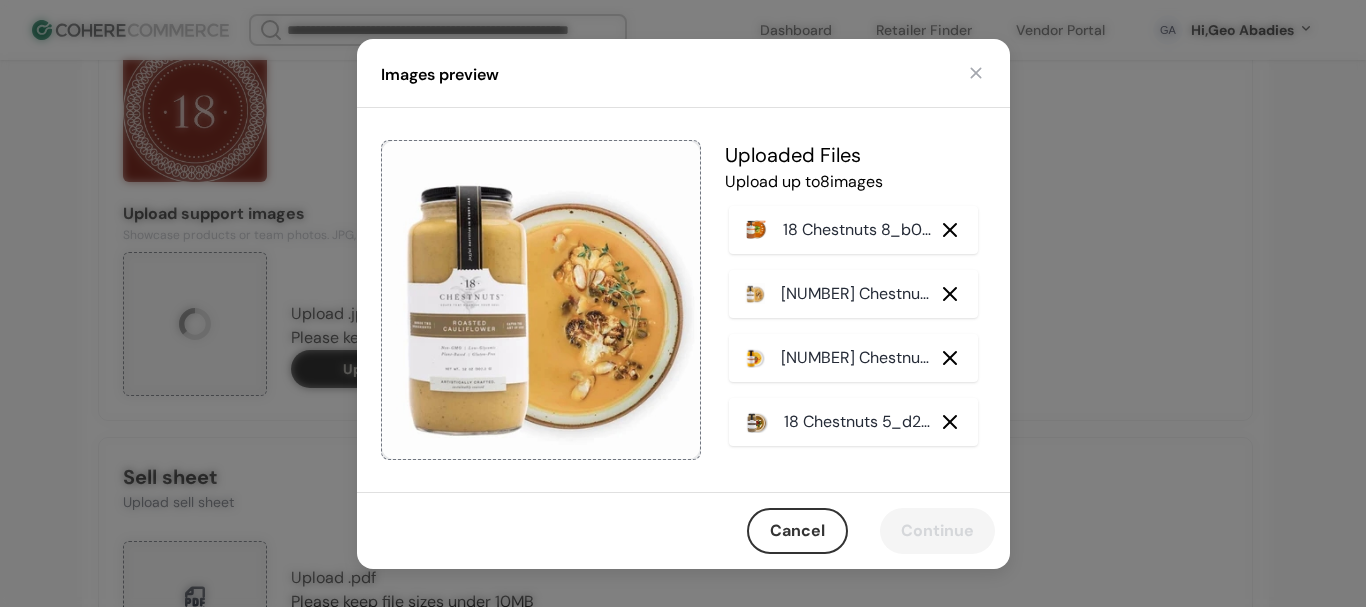 scroll, scrollTop: 200, scrollLeft: 0, axis: vertical 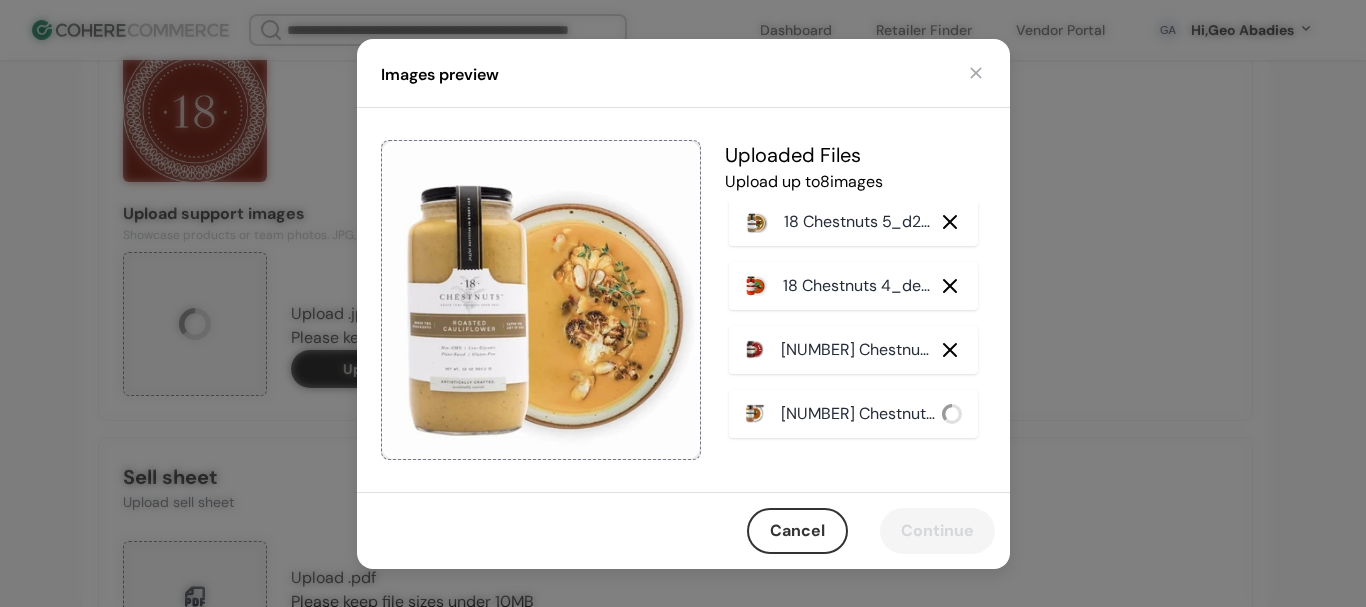 click on "18 Chestnuts 4_de4c86_.jpg" at bounding box center [858, 286] 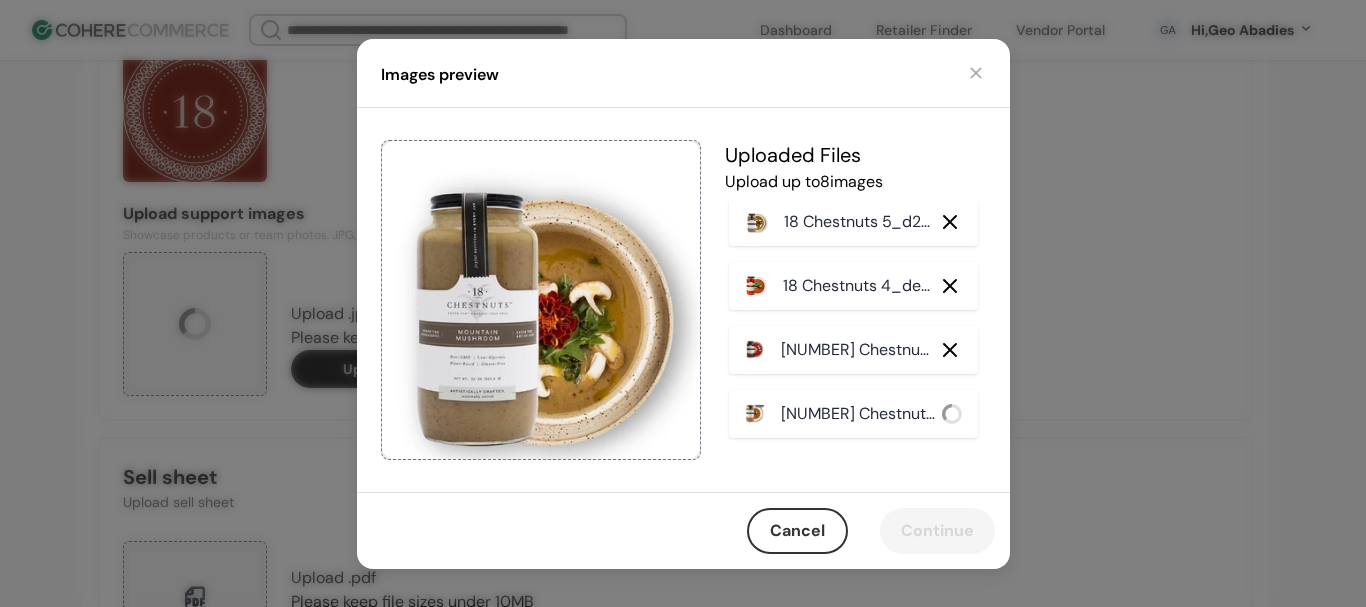 click on "[NUMBER] Chestnuts [FILENAME]" at bounding box center [853, 350] 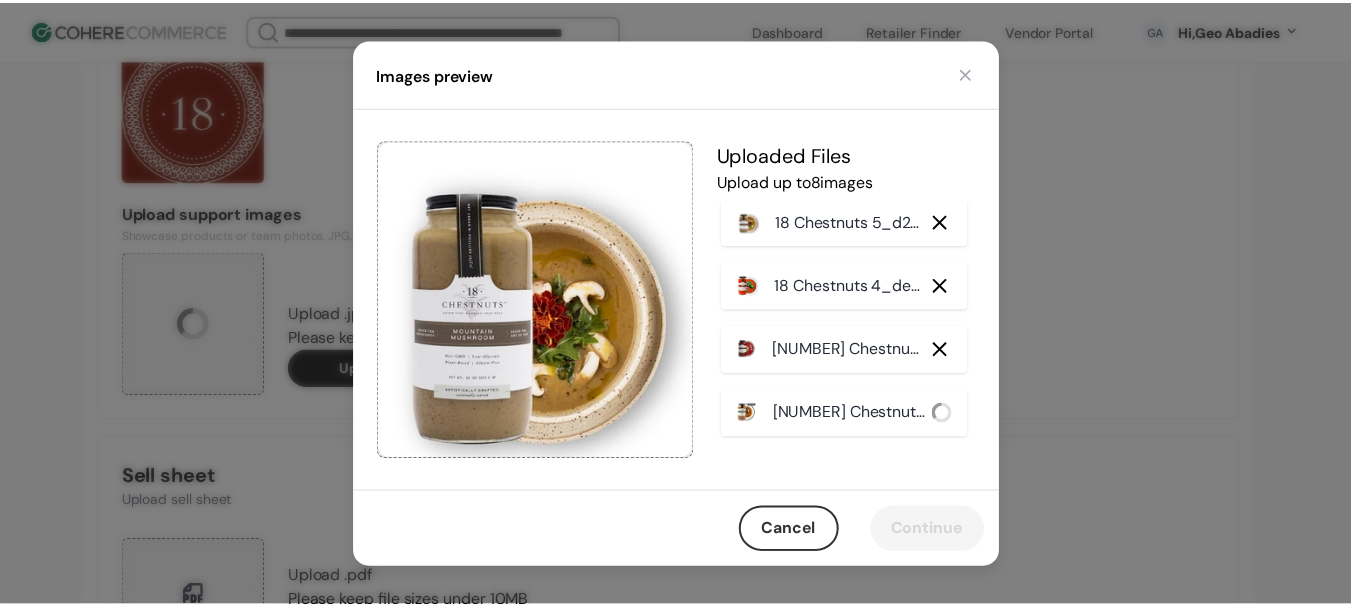 scroll, scrollTop: 270, scrollLeft: 0, axis: vertical 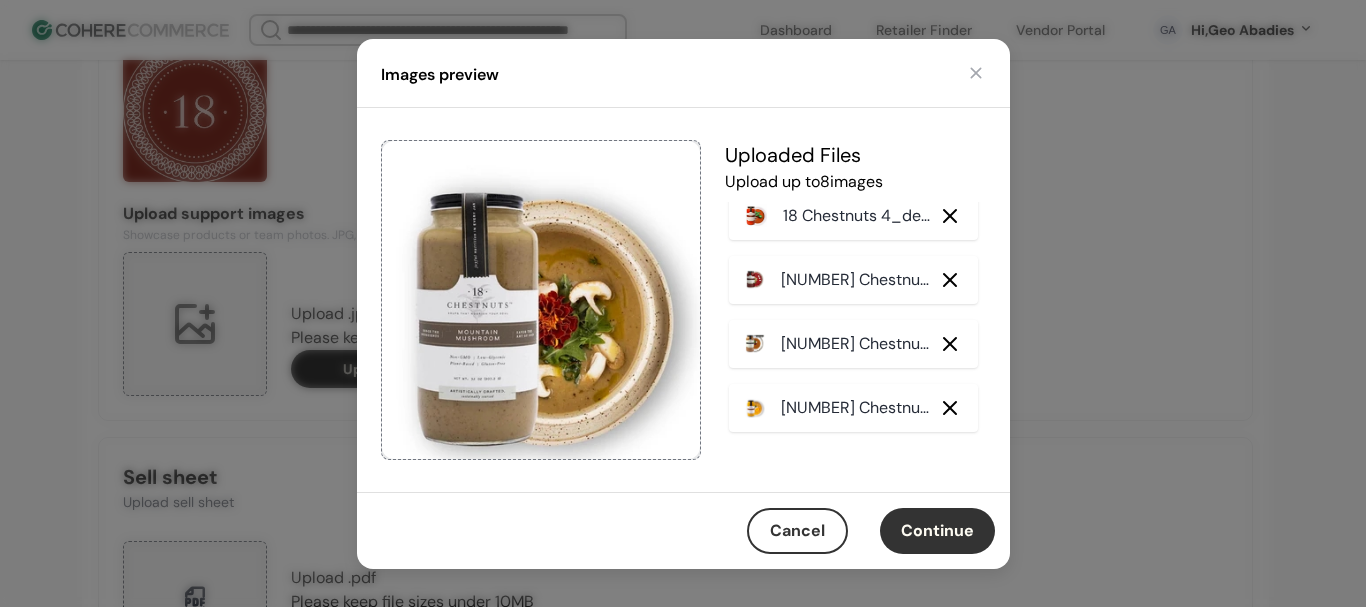click on "Continue" at bounding box center [937, 531] 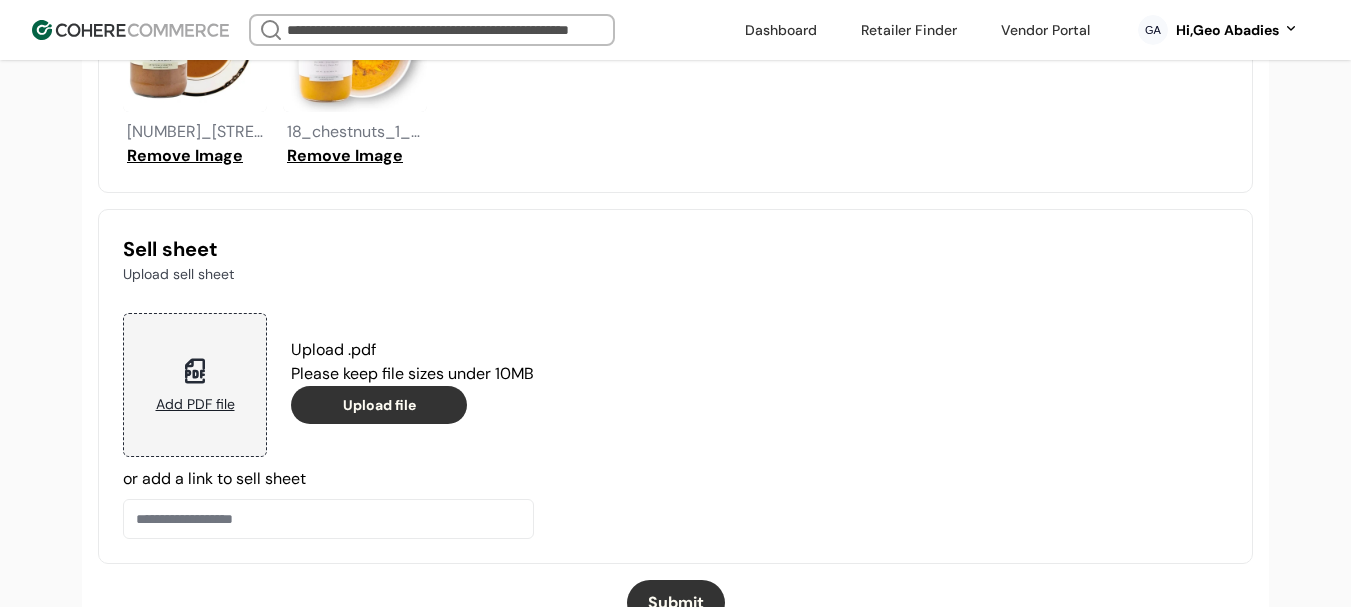 scroll, scrollTop: 2496, scrollLeft: 0, axis: vertical 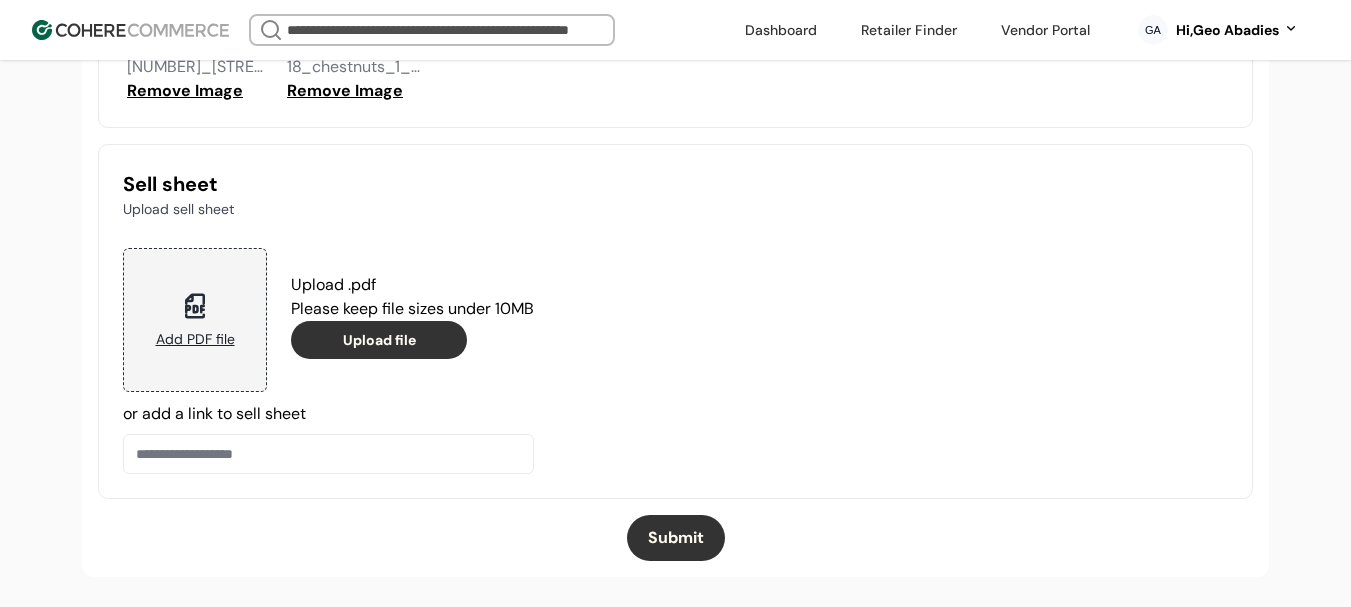 click on "Submit" at bounding box center [676, 538] 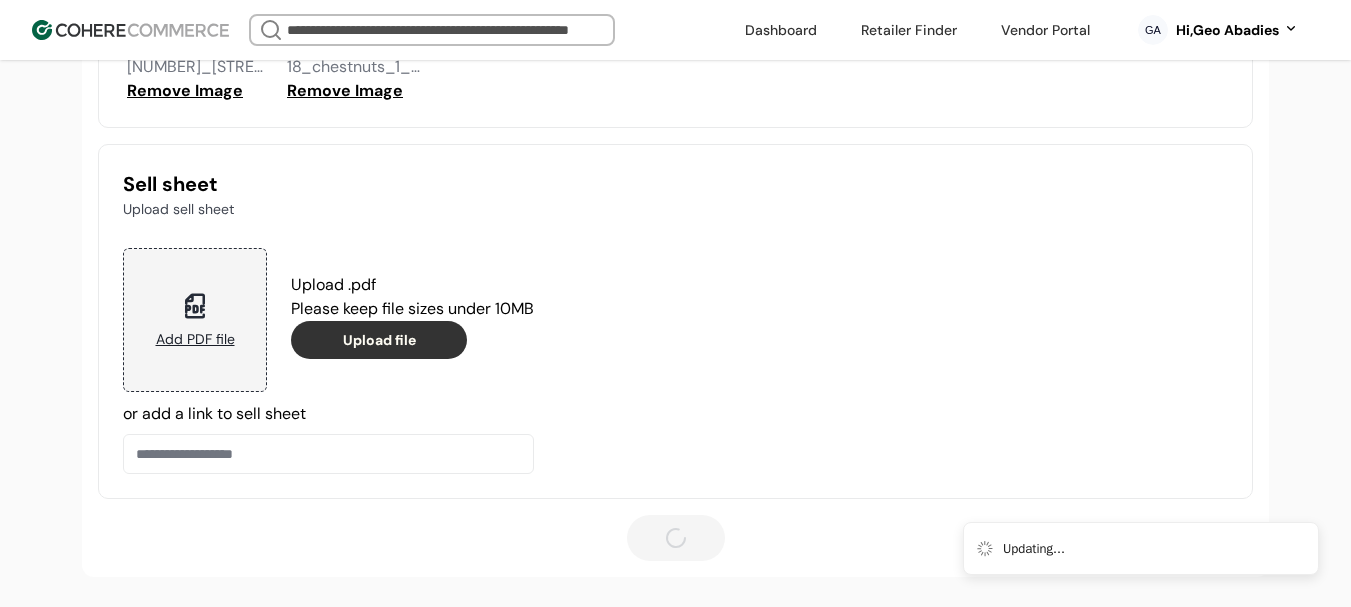 type 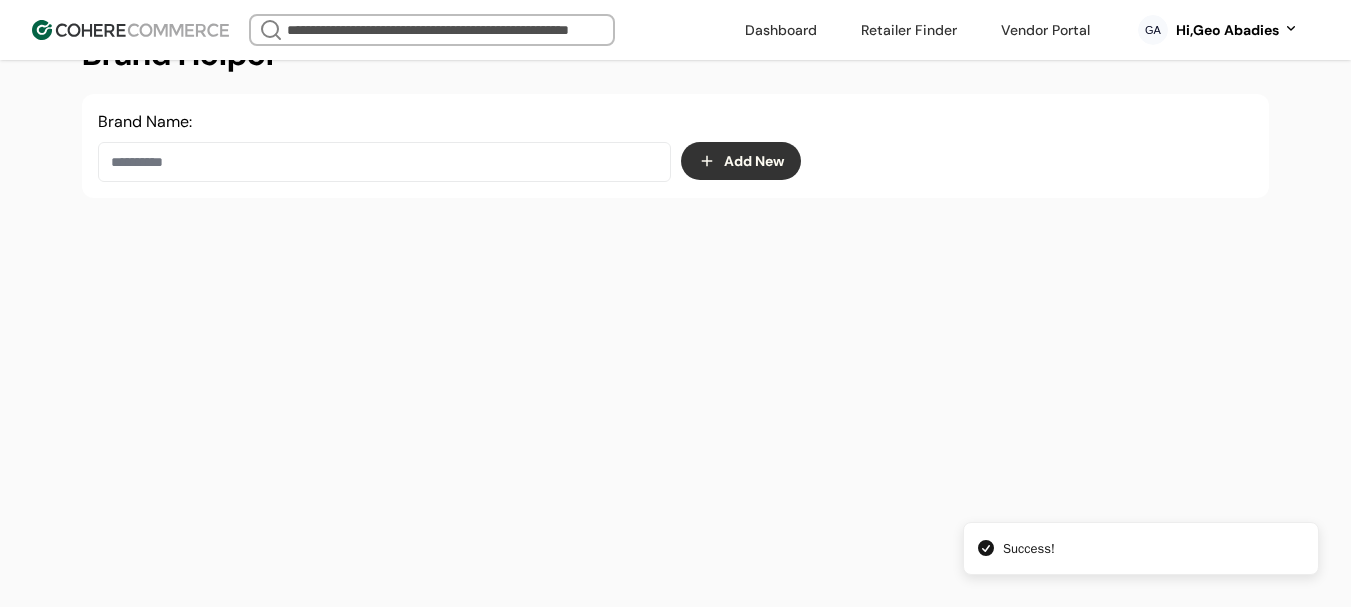 scroll, scrollTop: 337, scrollLeft: 0, axis: vertical 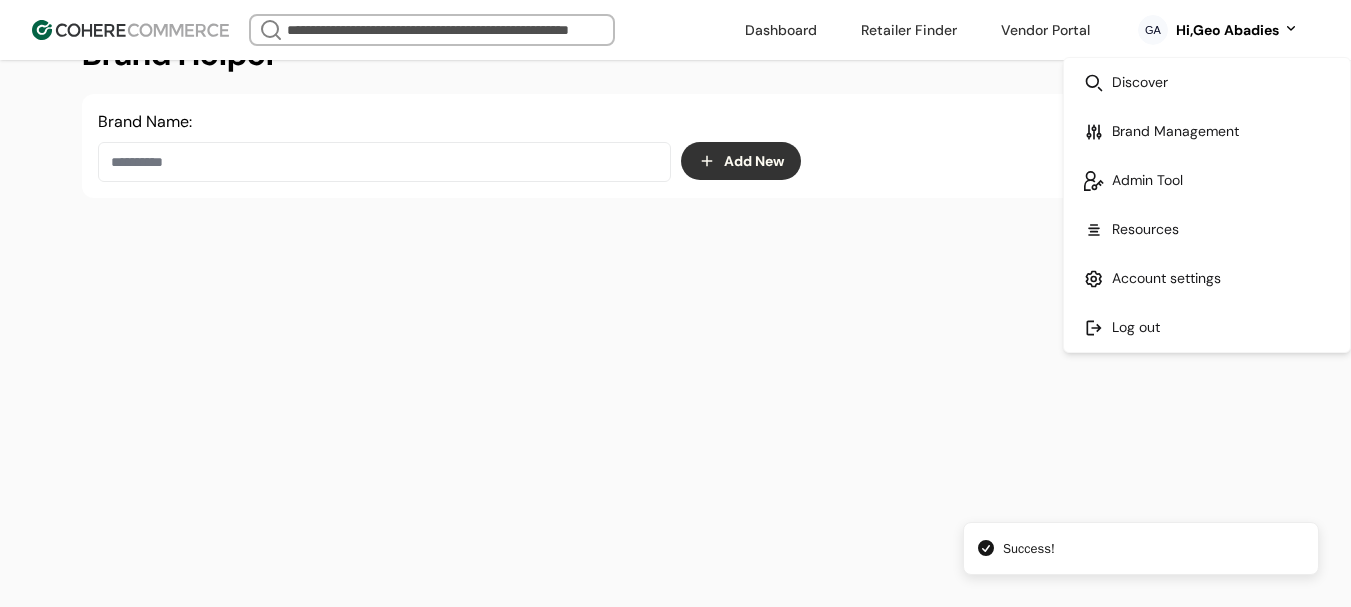 click at bounding box center [1207, 327] 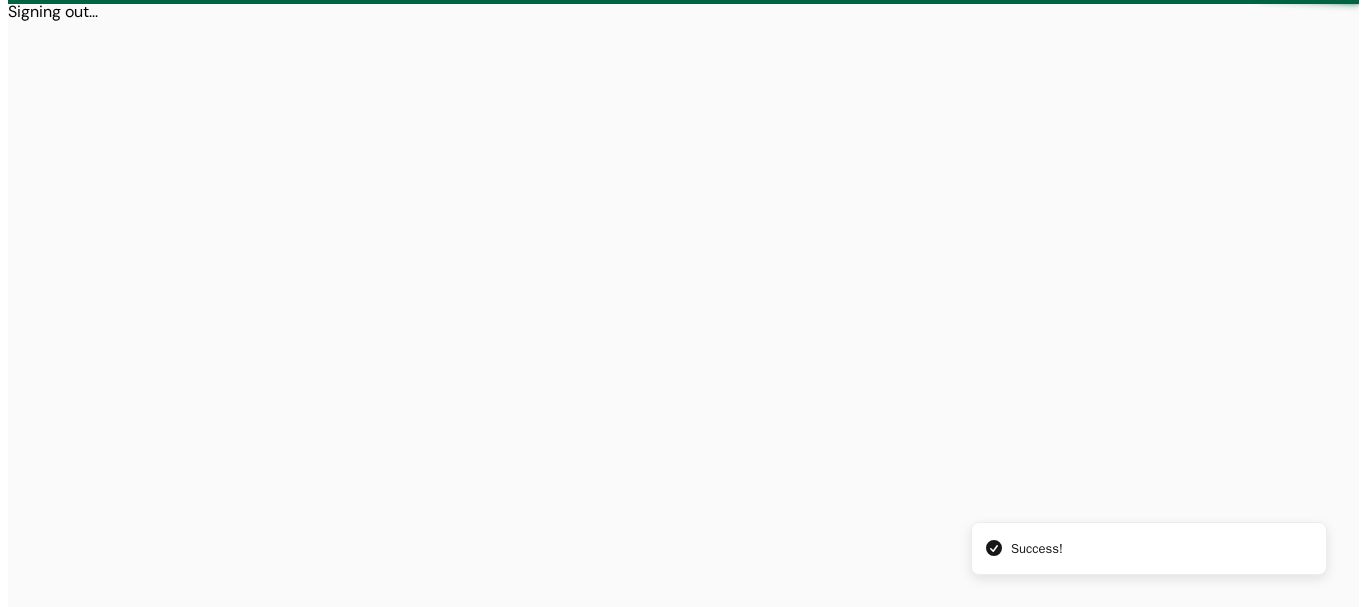 scroll, scrollTop: 0, scrollLeft: 0, axis: both 